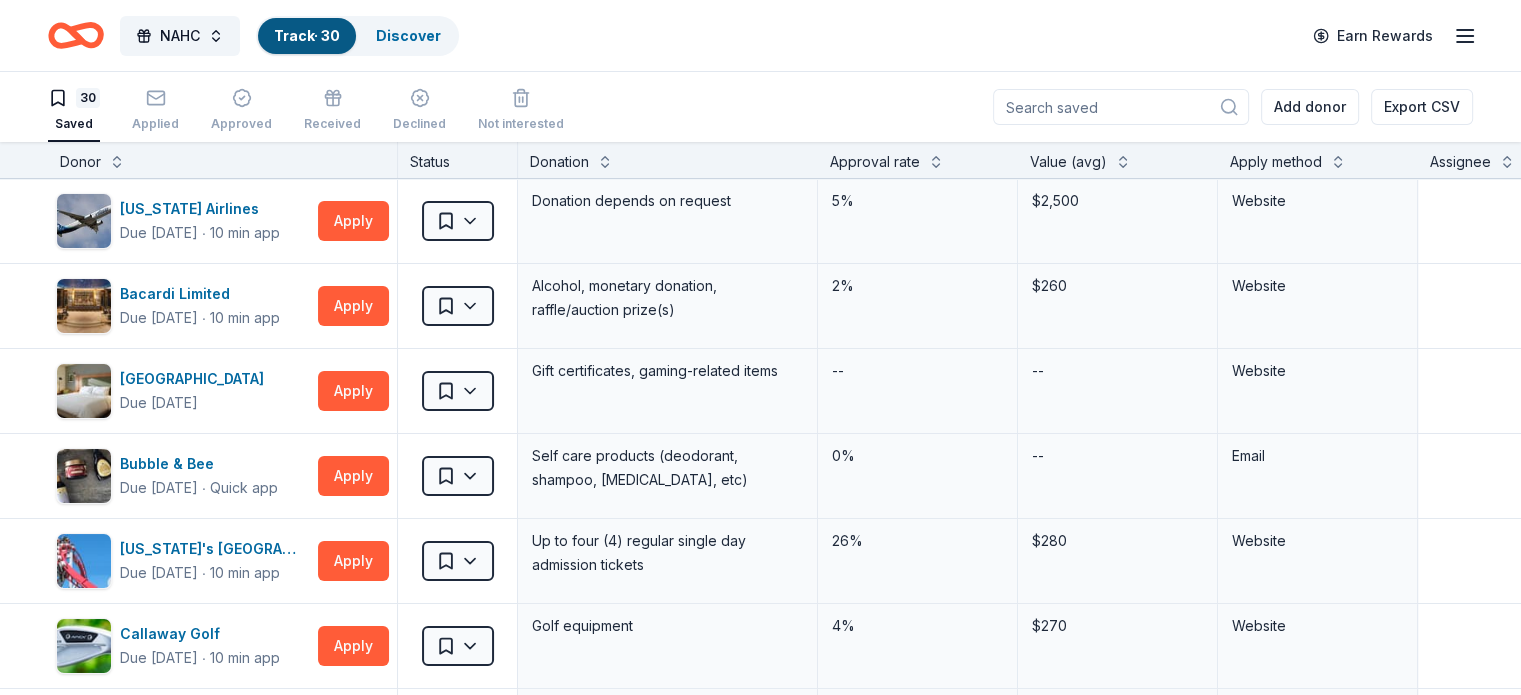 scroll, scrollTop: 0, scrollLeft: 0, axis: both 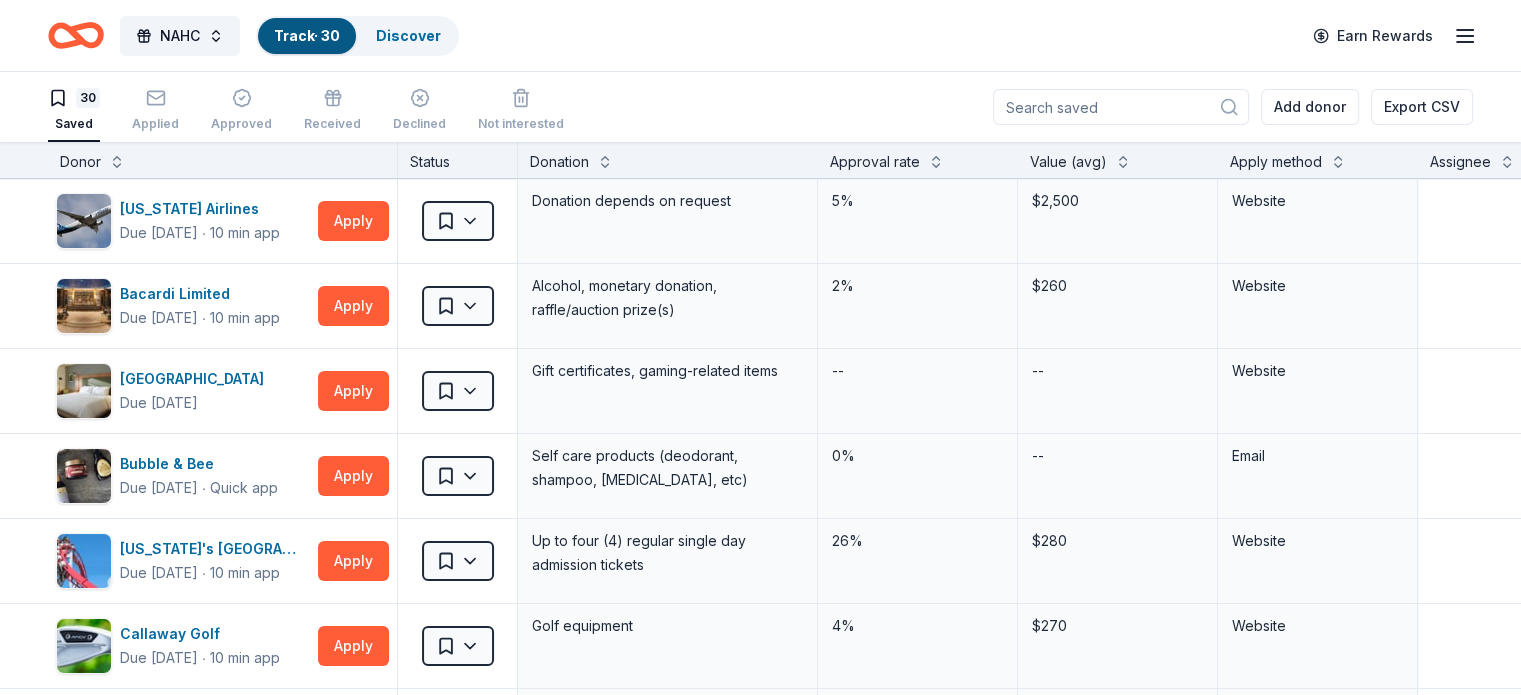 click on "Earn Rewards" at bounding box center (1389, 35) 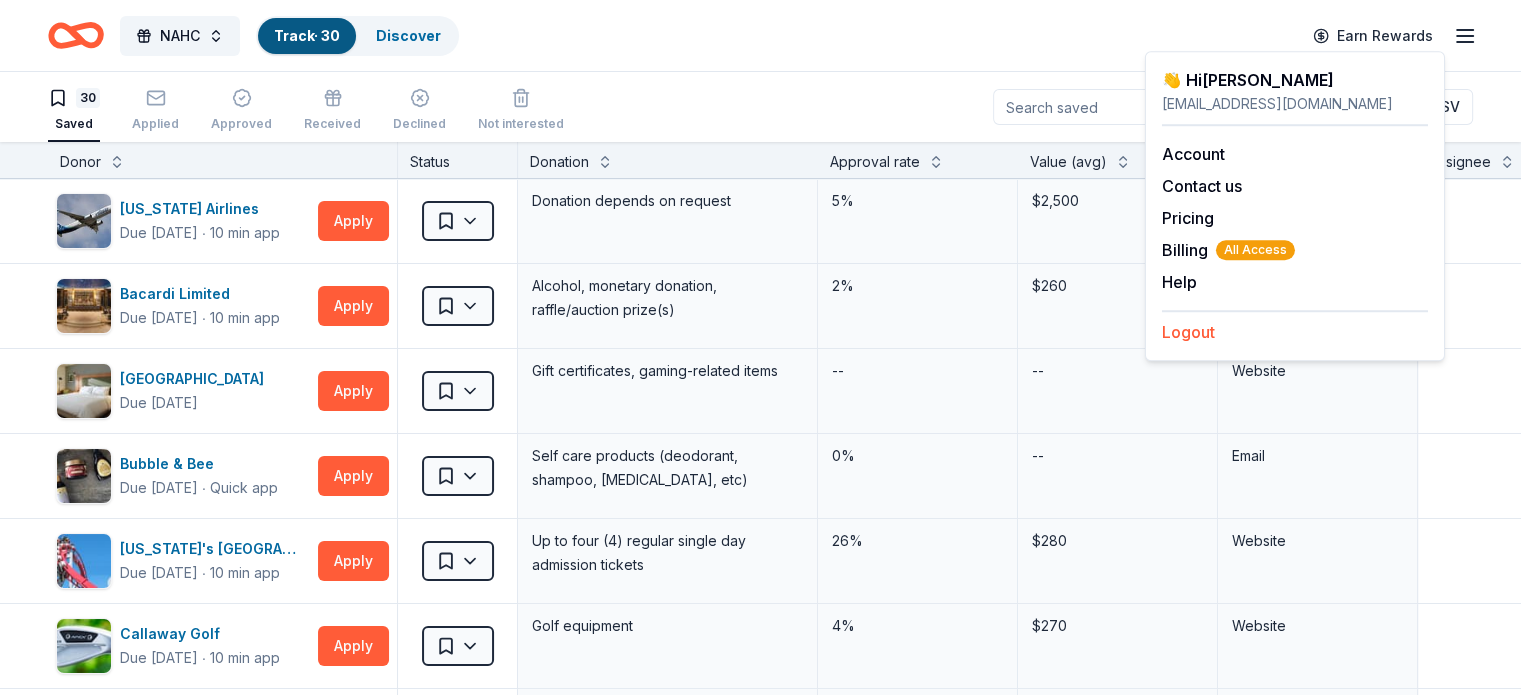 click on "Logout" at bounding box center (1188, 332) 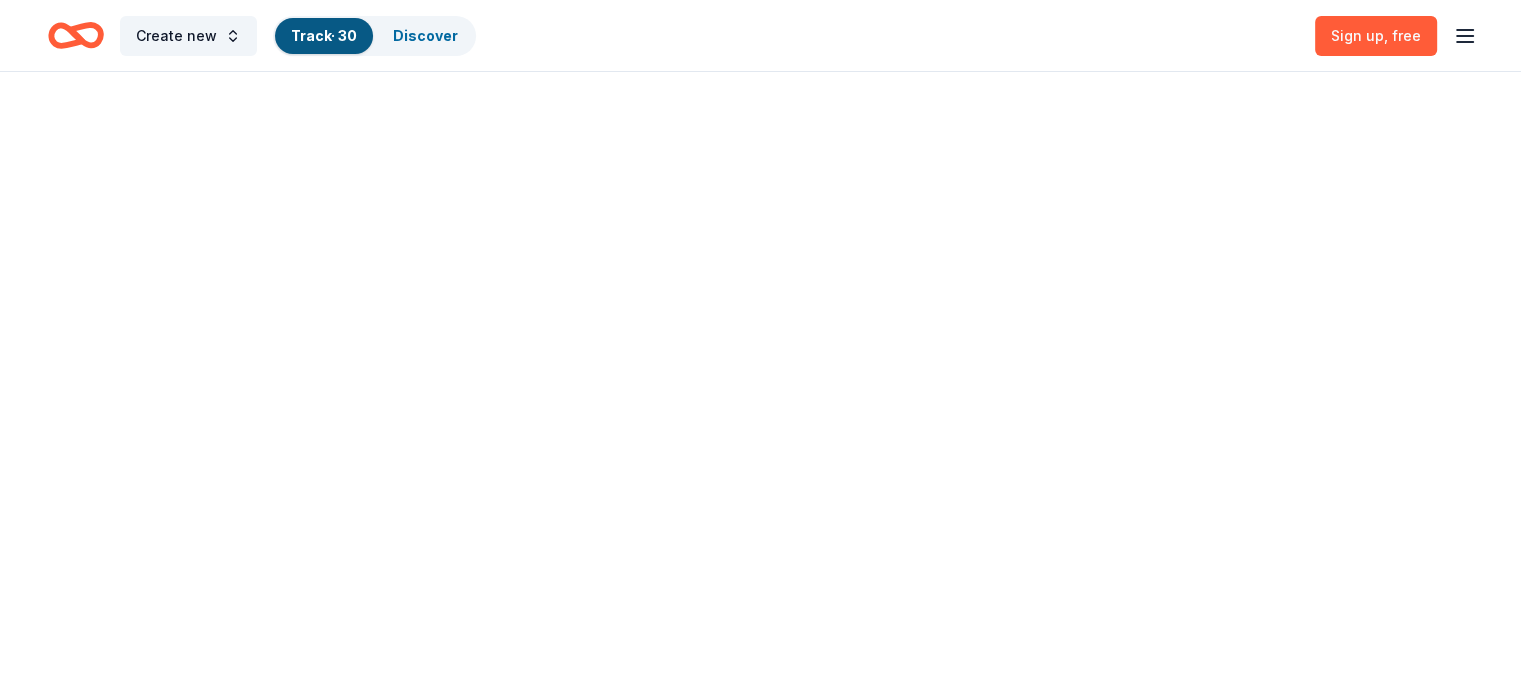 scroll, scrollTop: 0, scrollLeft: 0, axis: both 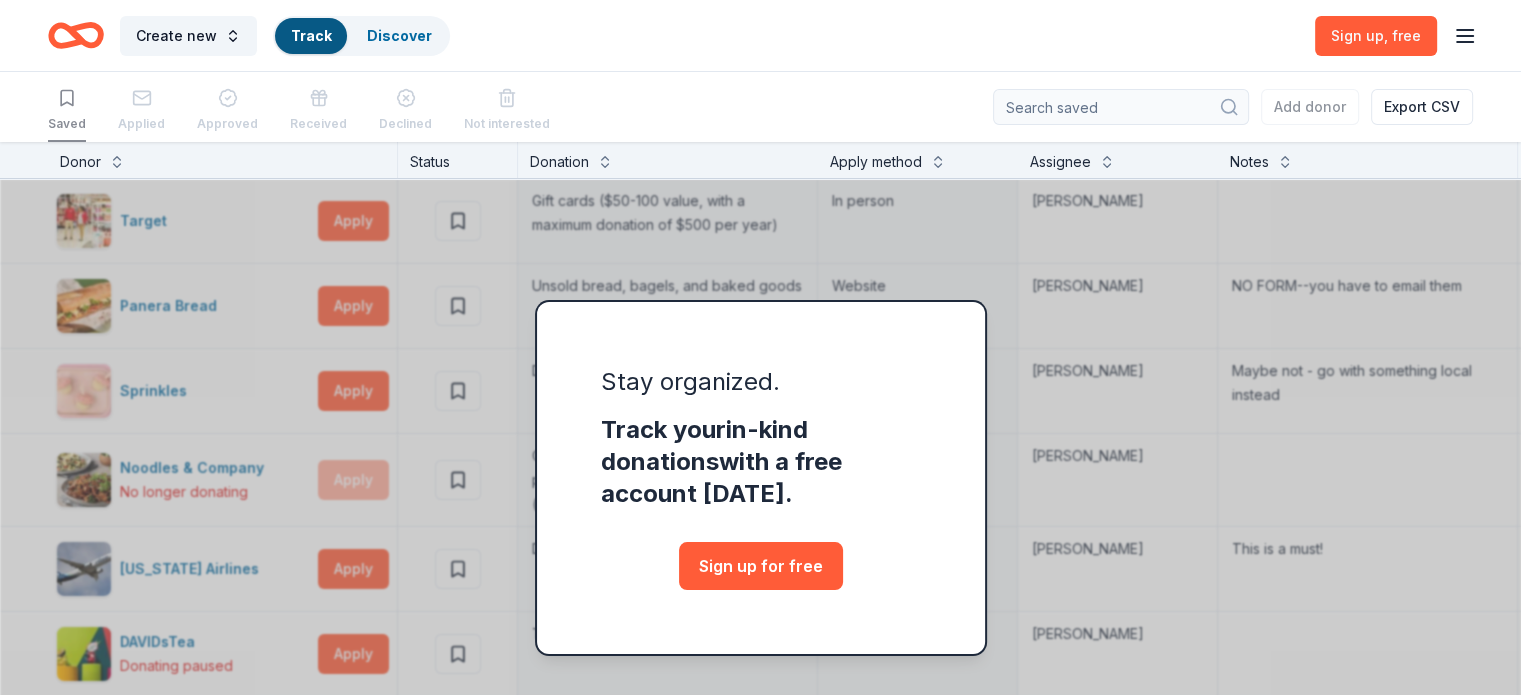 click on "Saved Applied Approved Received Declined Not interested Add donor Export CSV" at bounding box center (760, 107) 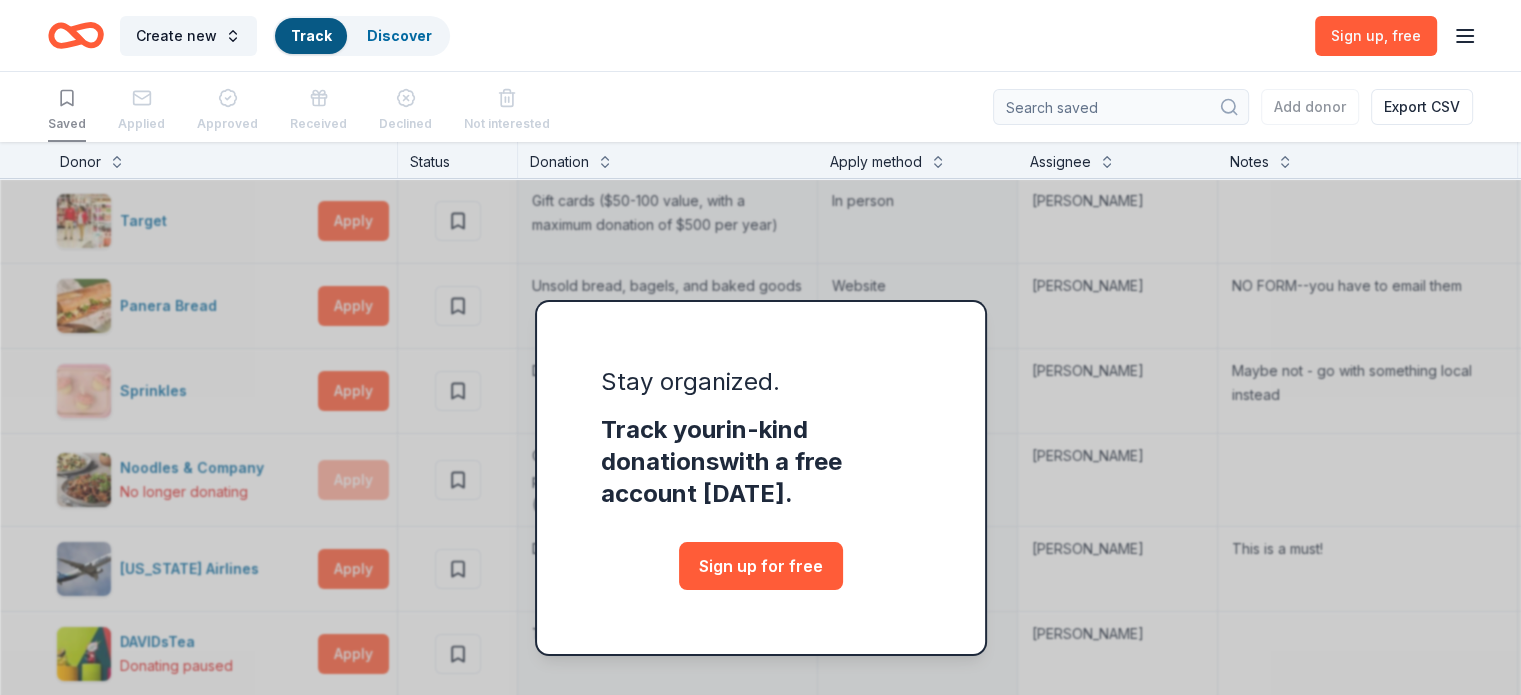 click on "Stay organized. Track your  in-kind donations  with a free account today. Sign up for free" at bounding box center [760, 517] 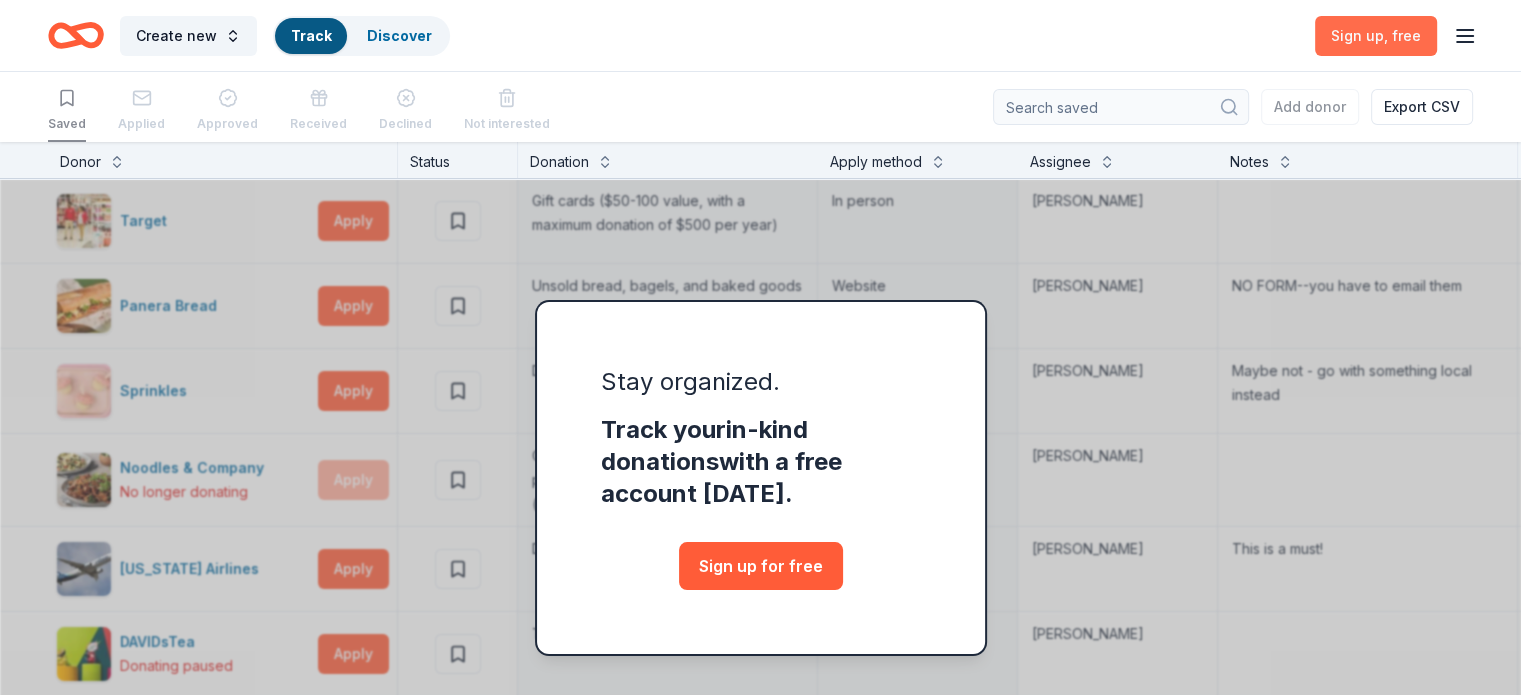 click on ", free" at bounding box center (1402, 35) 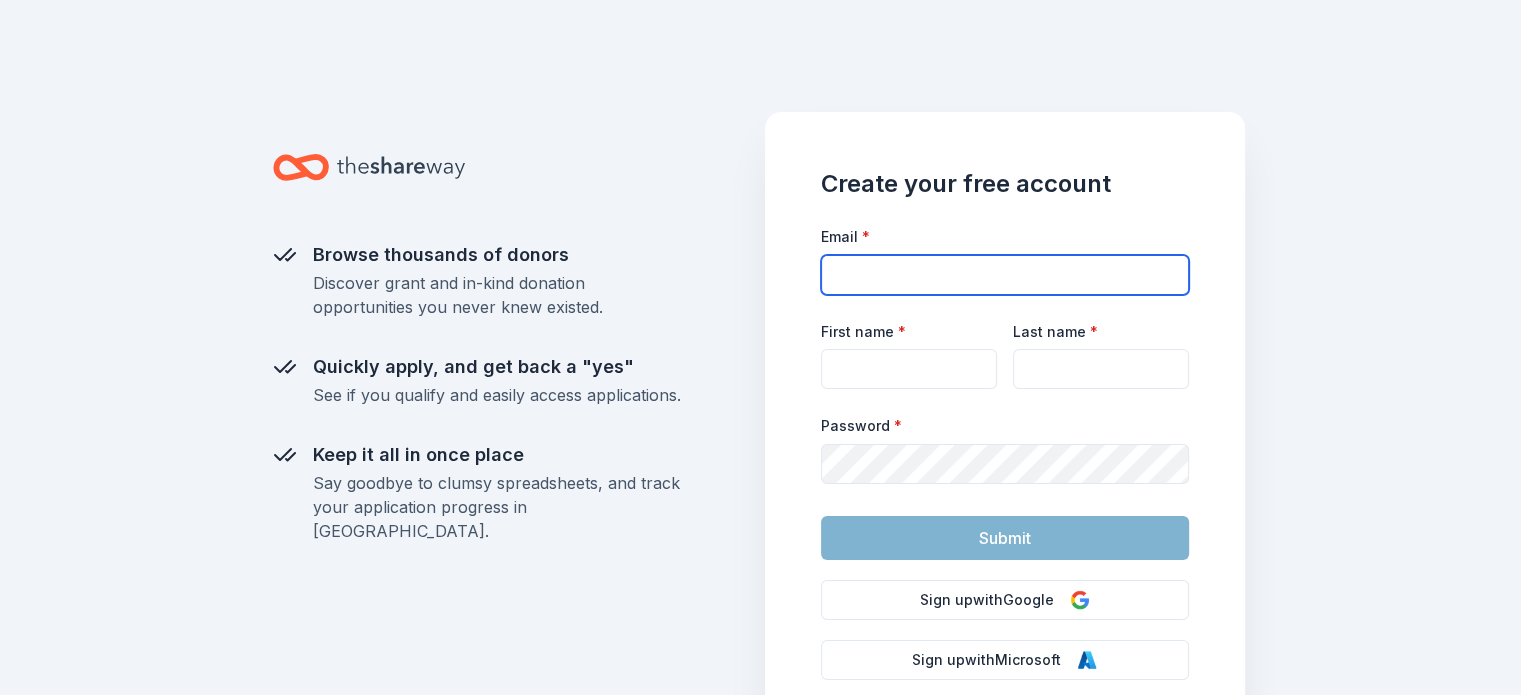 click on "Email *" at bounding box center (1005, 275) 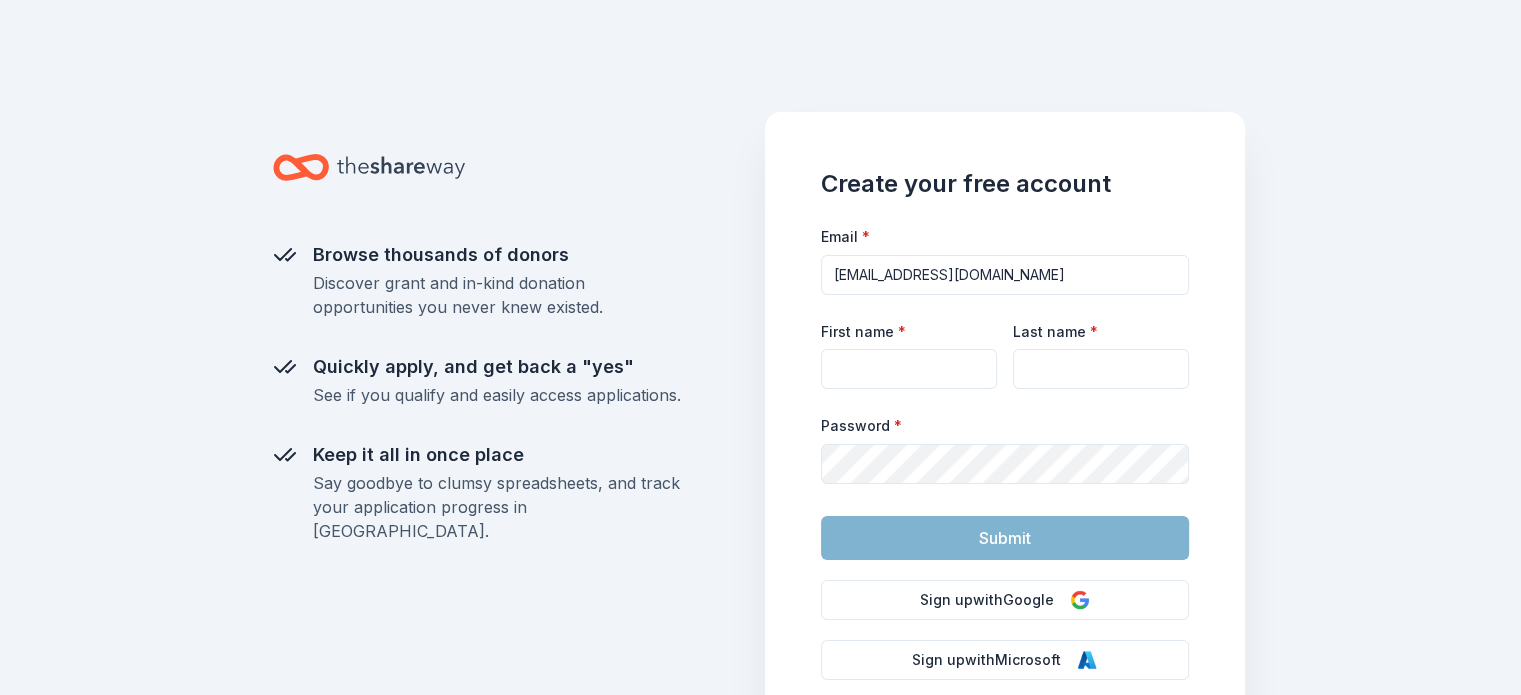 click on "First name *" at bounding box center [909, 354] 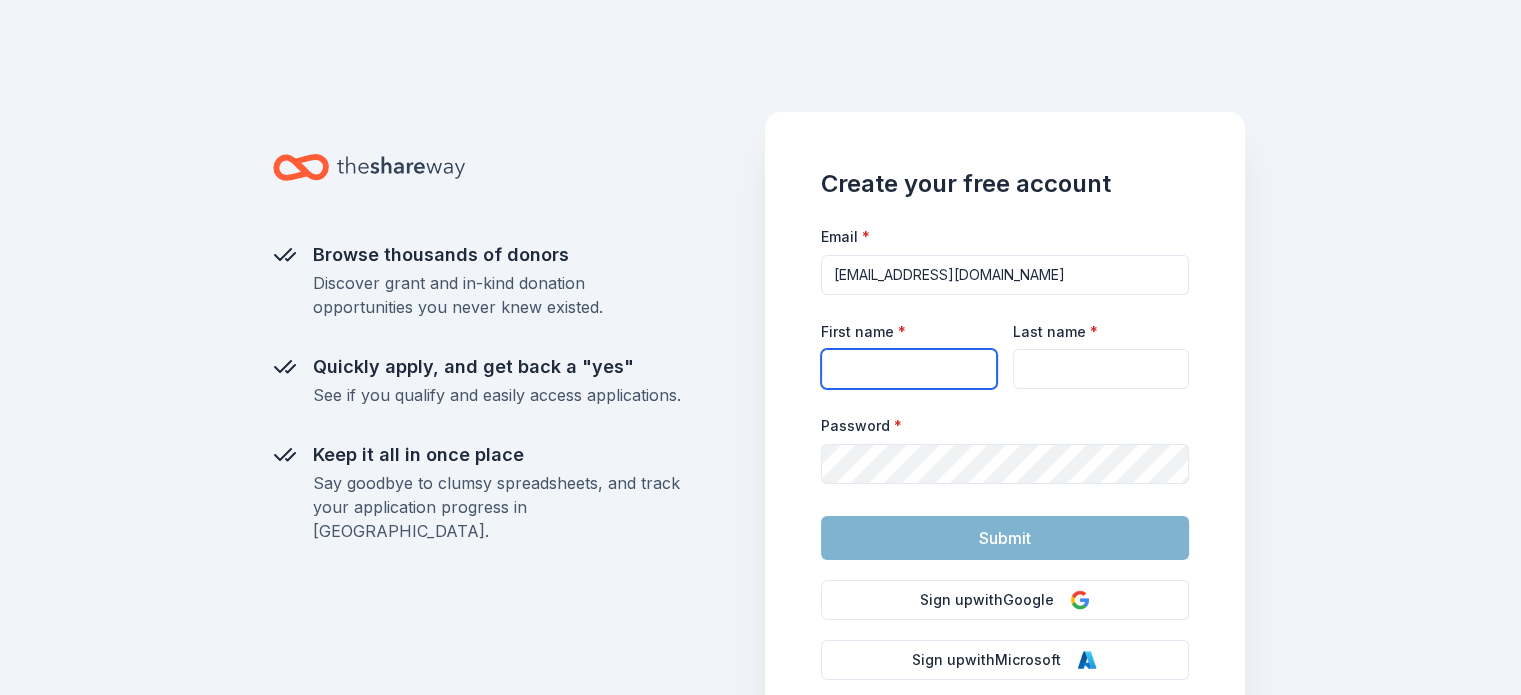click on "First name *" at bounding box center [909, 369] 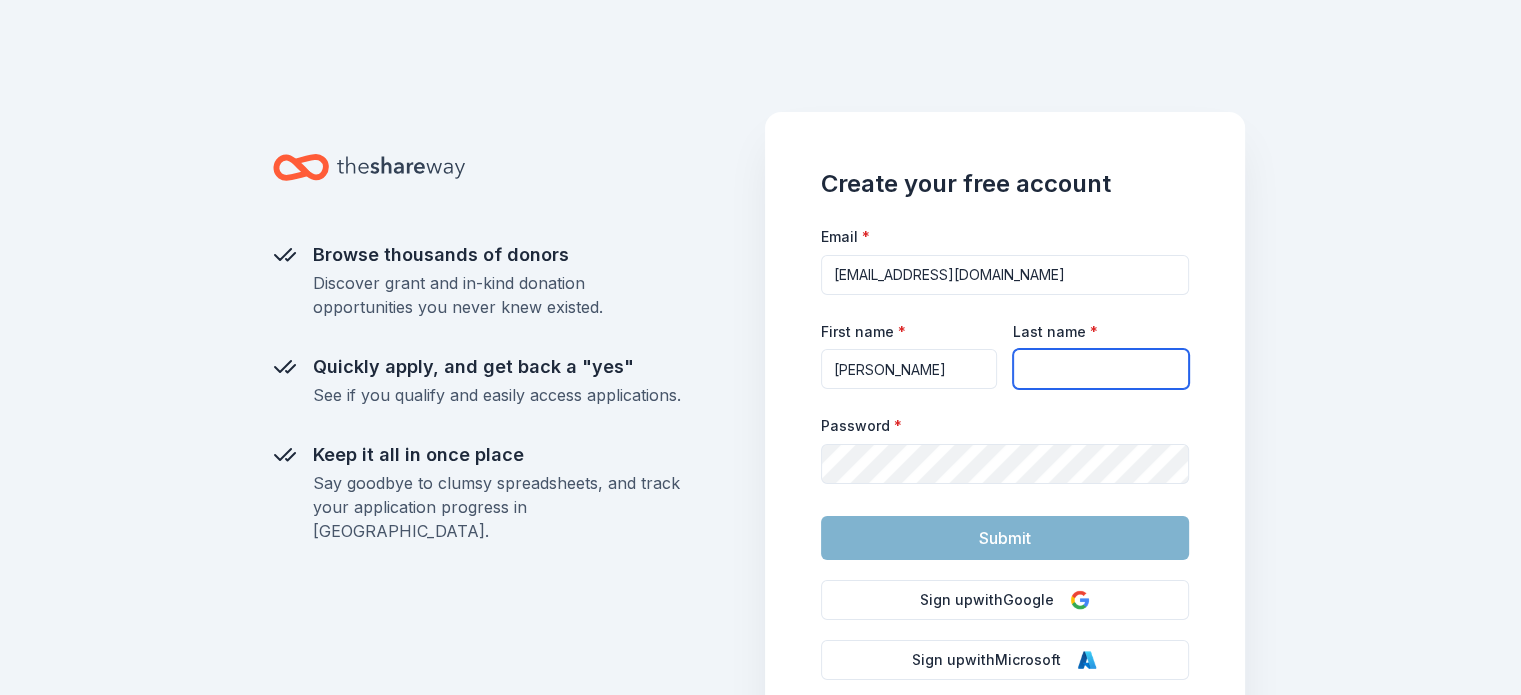 click on "Last name *" at bounding box center (1101, 369) 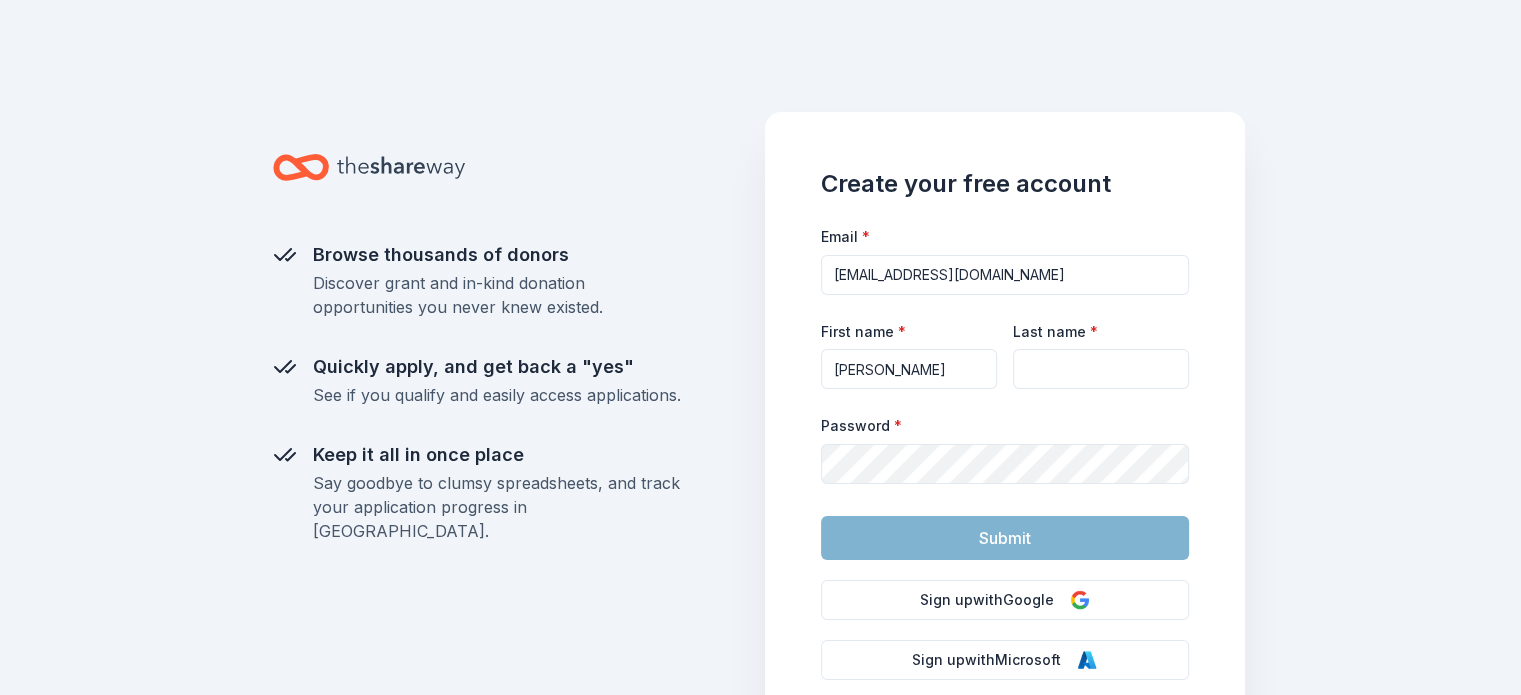 click on "Browse thousands of donors Discover grant and in-kind donation opportunities you never knew existed. Quickly apply, and get back a "yes" See if you qualify and easily access applications. Keep it all in once place Say goodbye to clumsy spreadsheets, and track your application progress in TheShareWay. Create your free account Email * chiragp@nativehealth.org First name * Chirag Last name * Password * Submit Sign up  with  Google Sign up  with  Microsoft Have an account? Log in © TheShareWay  ·  Contact  ·  Privacy & terms" at bounding box center (760, 347) 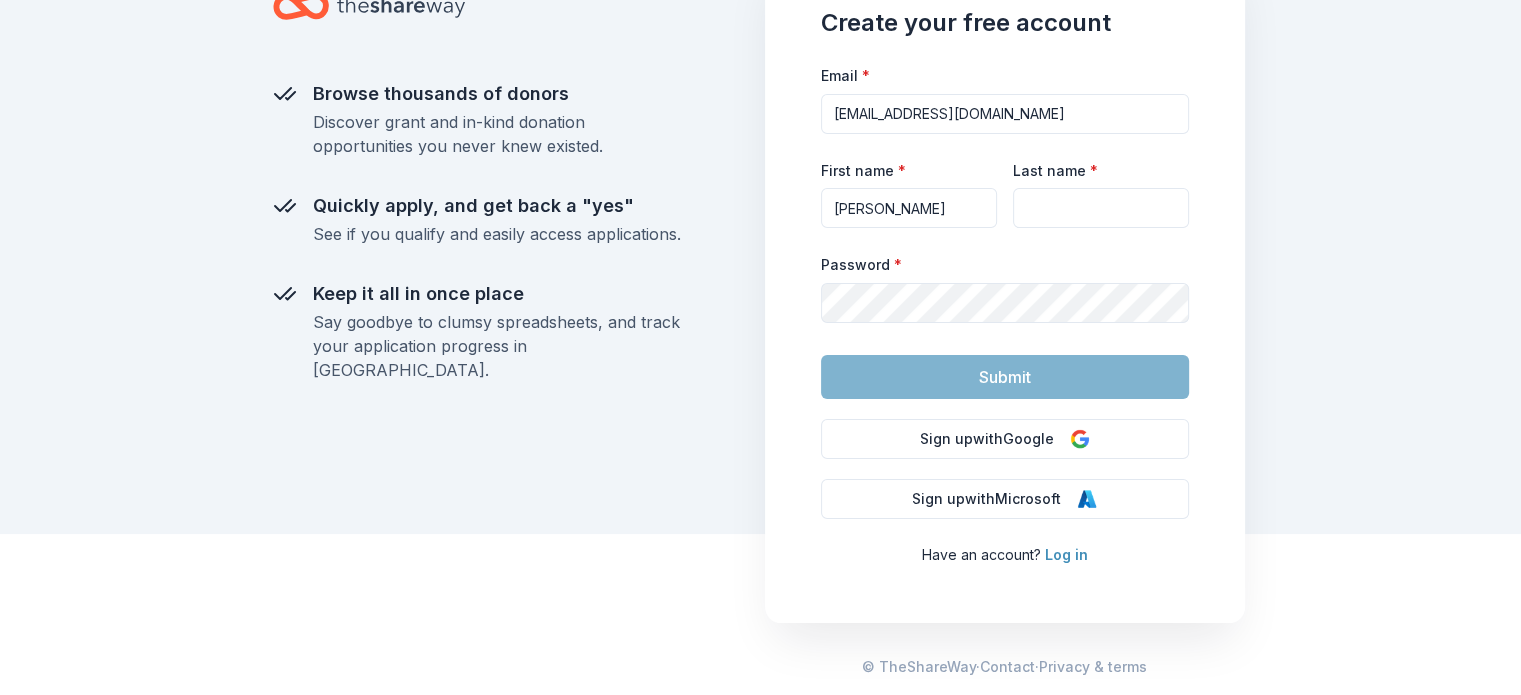click on "Log in" at bounding box center (1066, 554) 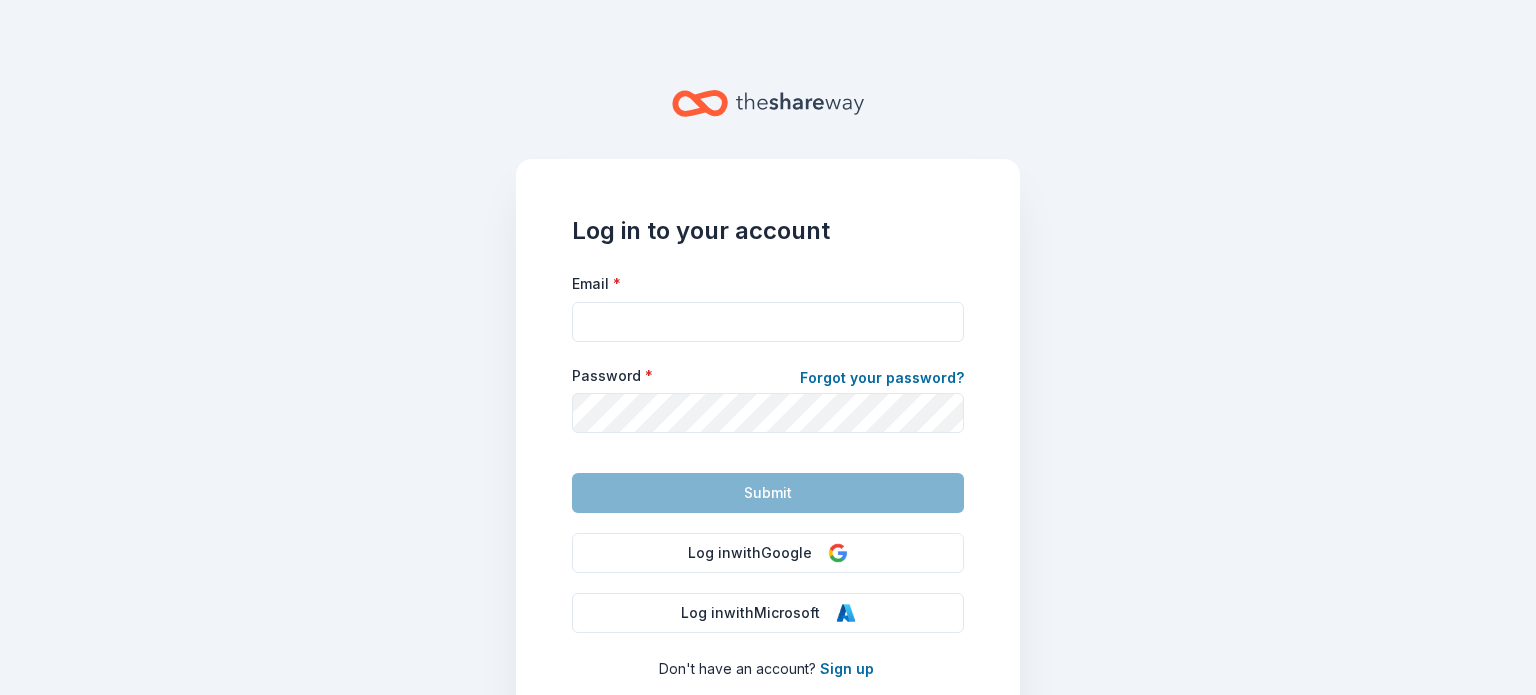 click on "Email * Password * Forgot your password? Submit" at bounding box center [768, 392] 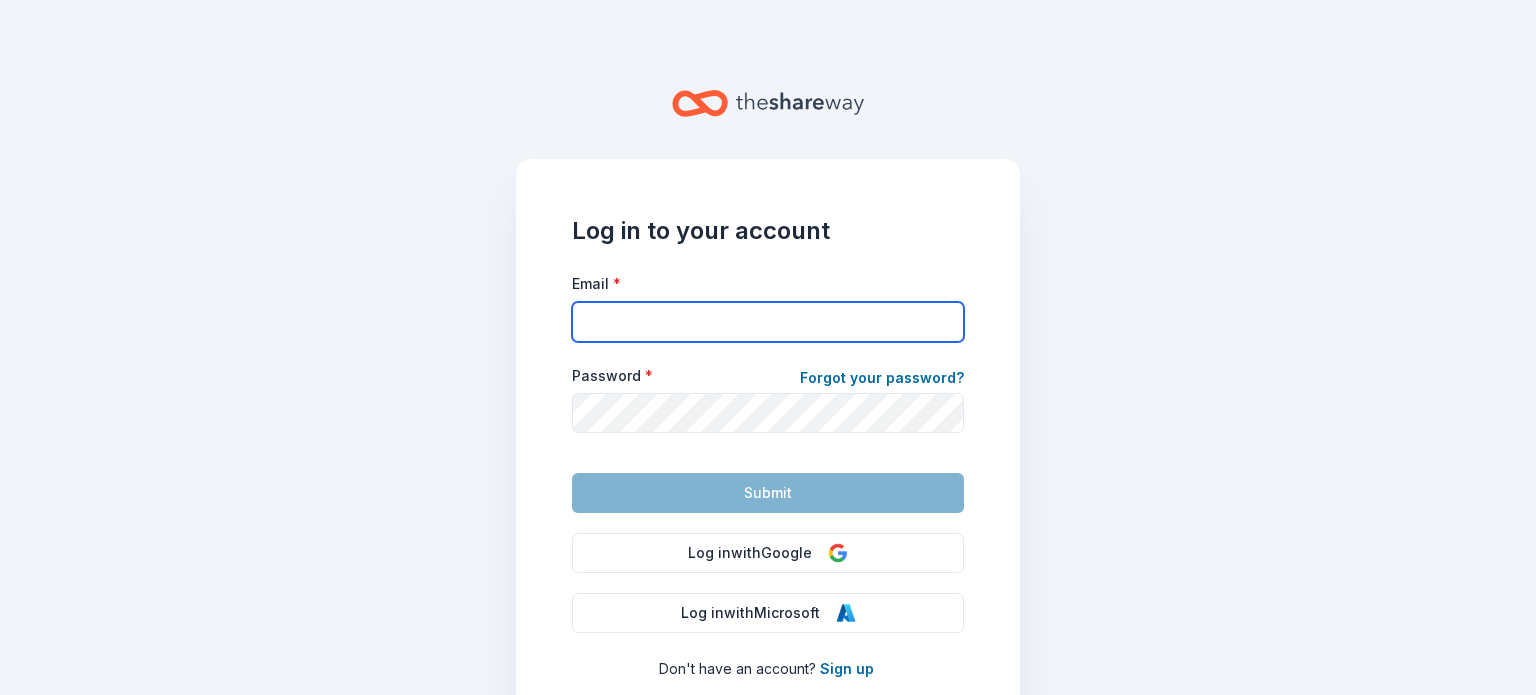 click on "Email *" at bounding box center [768, 322] 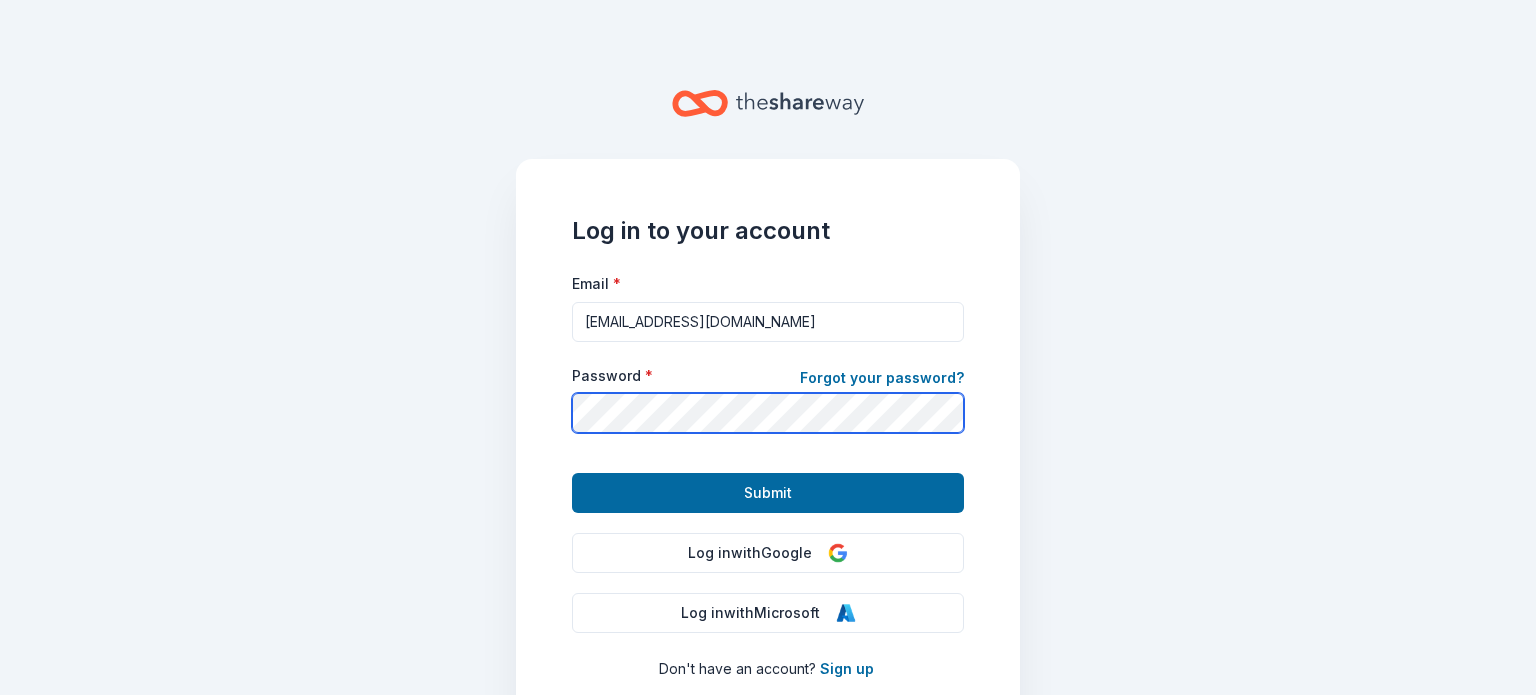 click on "Submit" at bounding box center (768, 493) 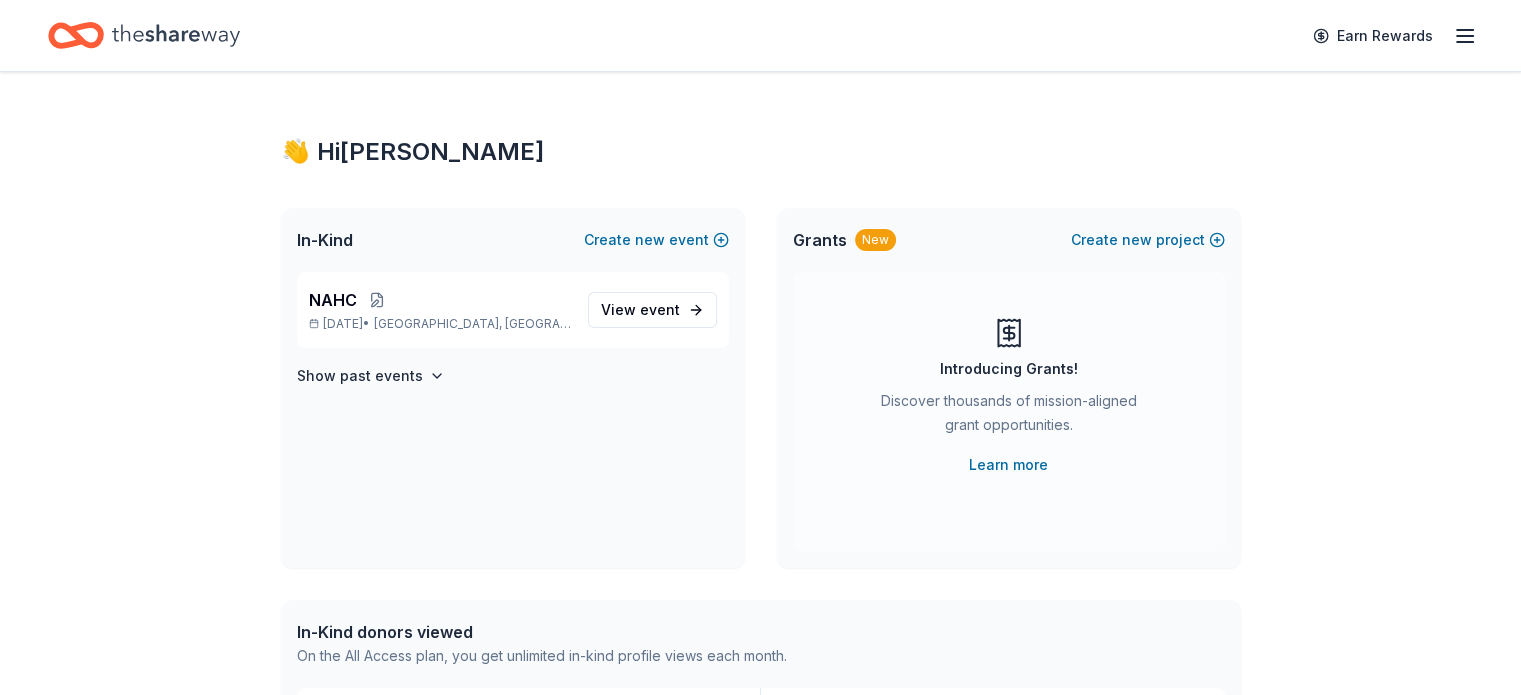 click 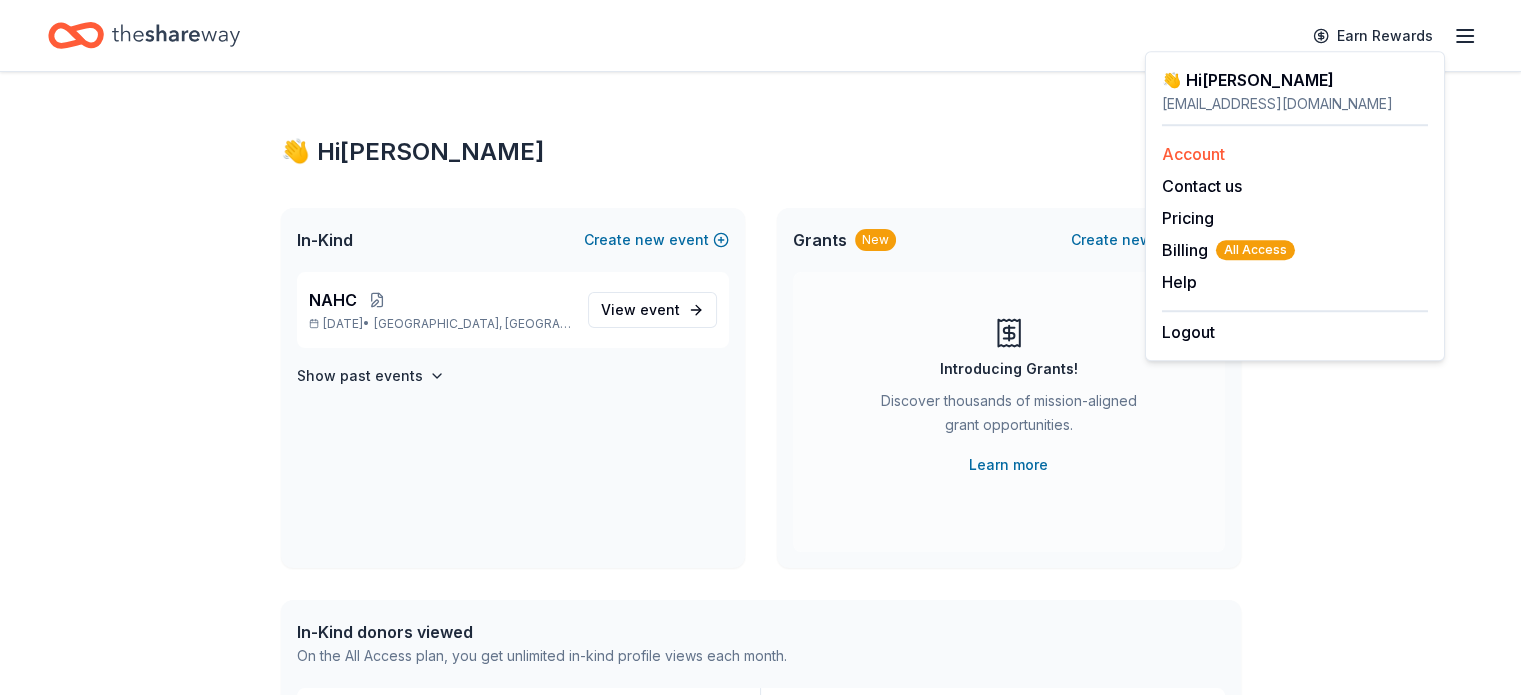 click on "Account" at bounding box center [1193, 154] 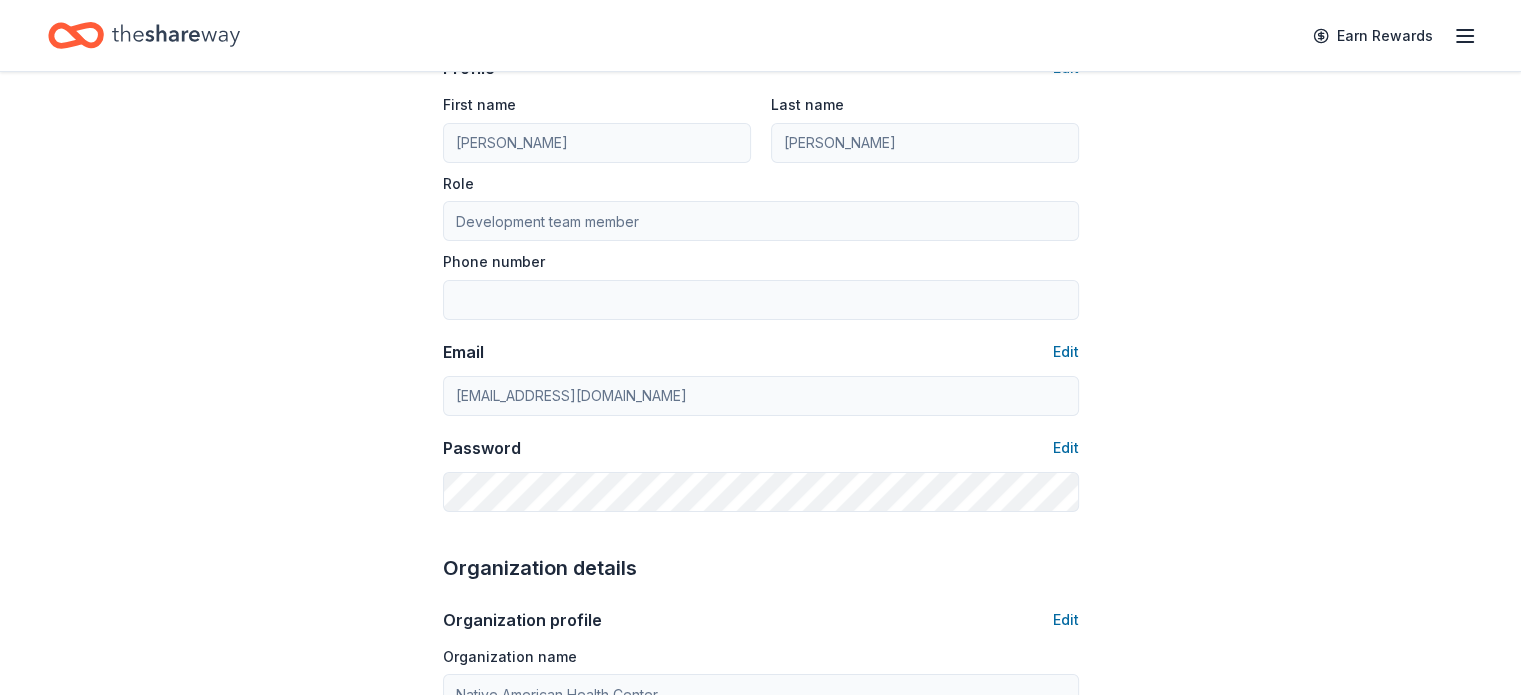 scroll, scrollTop: 202, scrollLeft: 0, axis: vertical 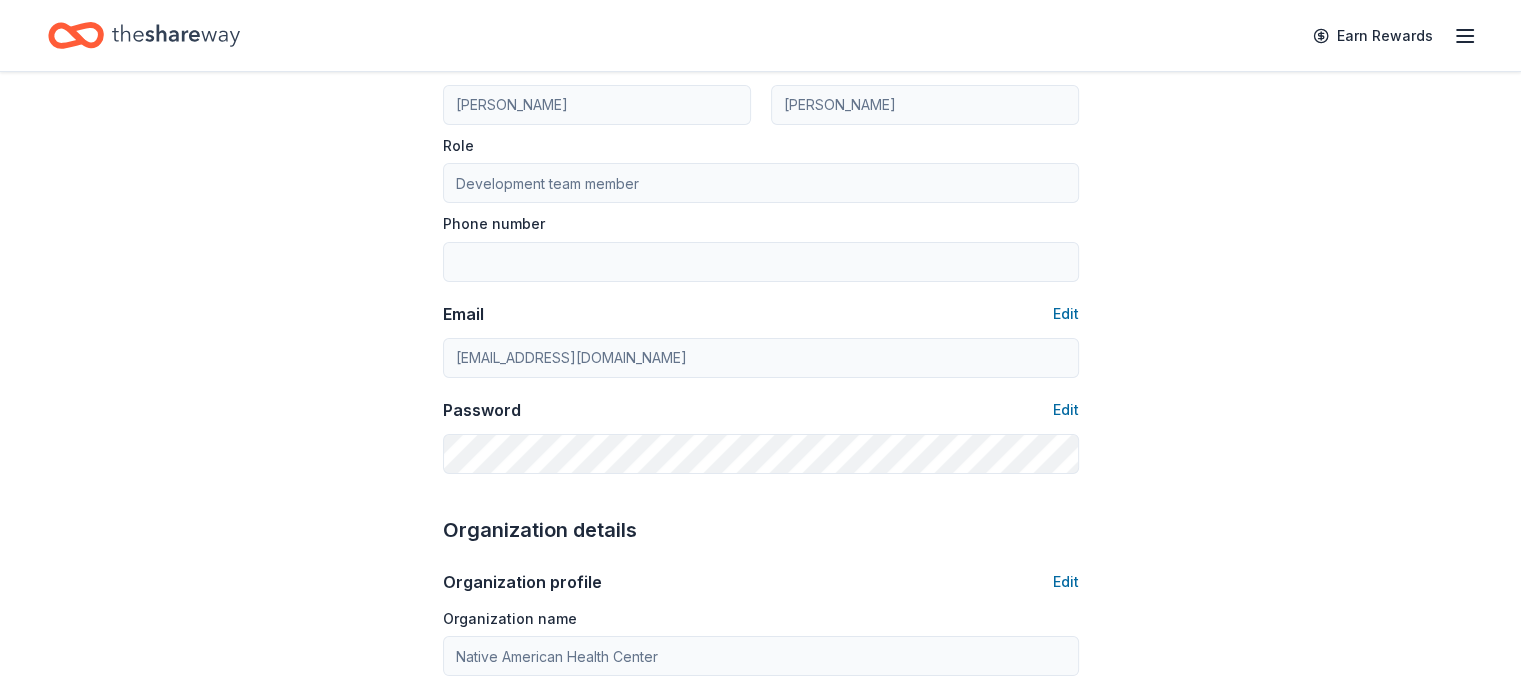 click on "Account About me Profile Edit First name [PERSON_NAME] Last name [PERSON_NAME] Role Development team member Phone number Email Edit [EMAIL_ADDRESS][DOMAIN_NAME] Password Edit Organization details Organization profile Edit Organization name Native American Health Center ZIP code 94601 Website [DOMAIN_NAME] EIN Edit [US_EMPLOYER_IDENTIFICATION_NUMBER] 501(c)(3) Letter Edit About your organization Edit Cause tags Select Mission statement Native American Health Center is a nonprofit organization. It is based in [GEOGRAPHIC_DATA], [GEOGRAPHIC_DATA]. It received its nonprofit status in [DATE]. Social handles Edit Instagram LinkedIn Facebook X (Twitter)" at bounding box center [761, 762] 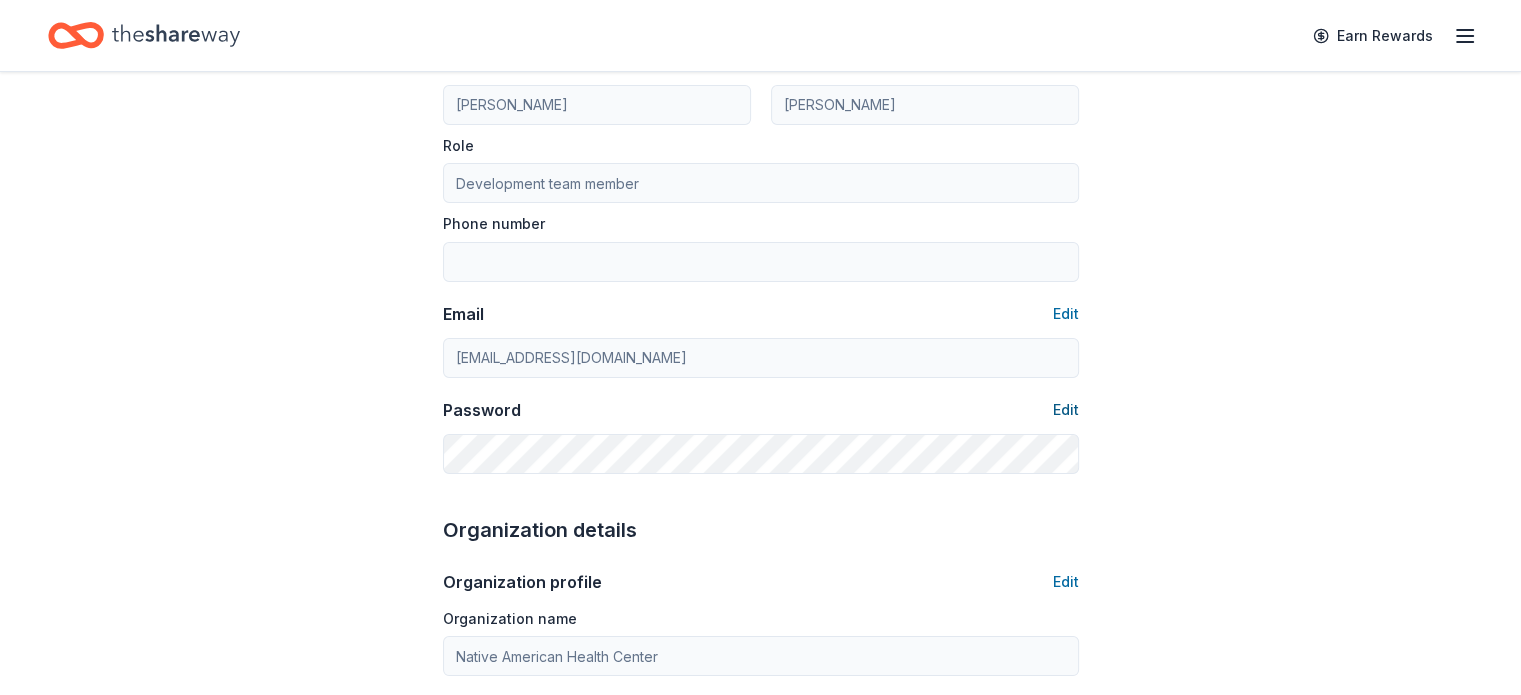 click on "Edit" at bounding box center (1066, 410) 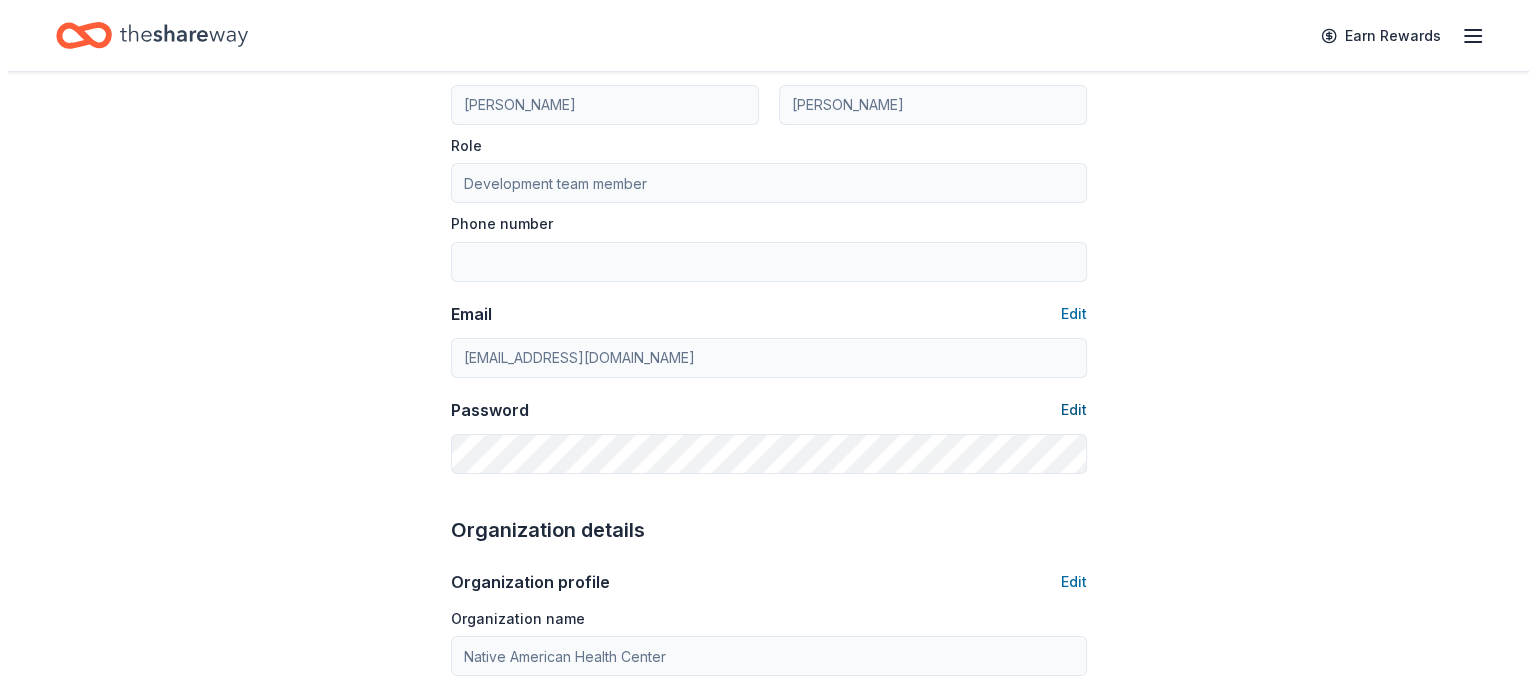 scroll, scrollTop: 0, scrollLeft: 0, axis: both 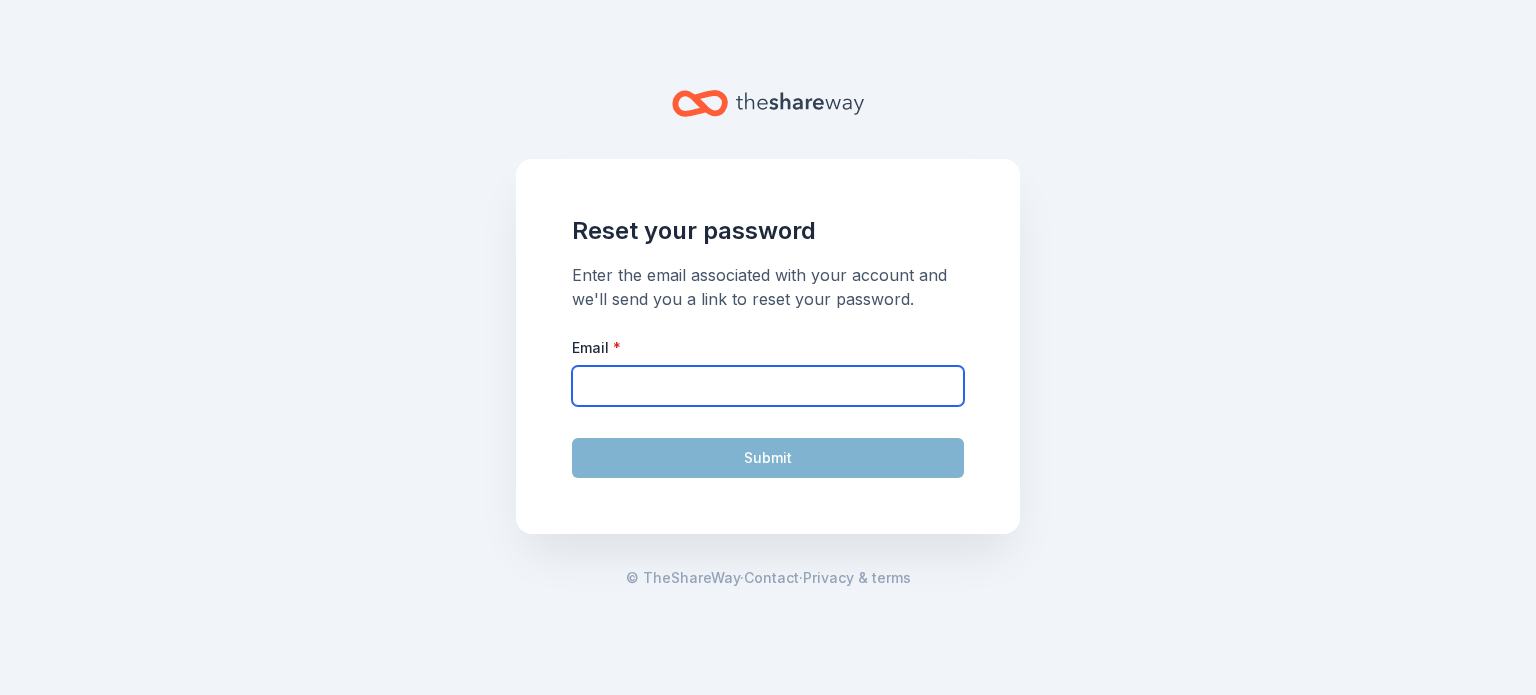 click on "Email *" at bounding box center [768, 386] 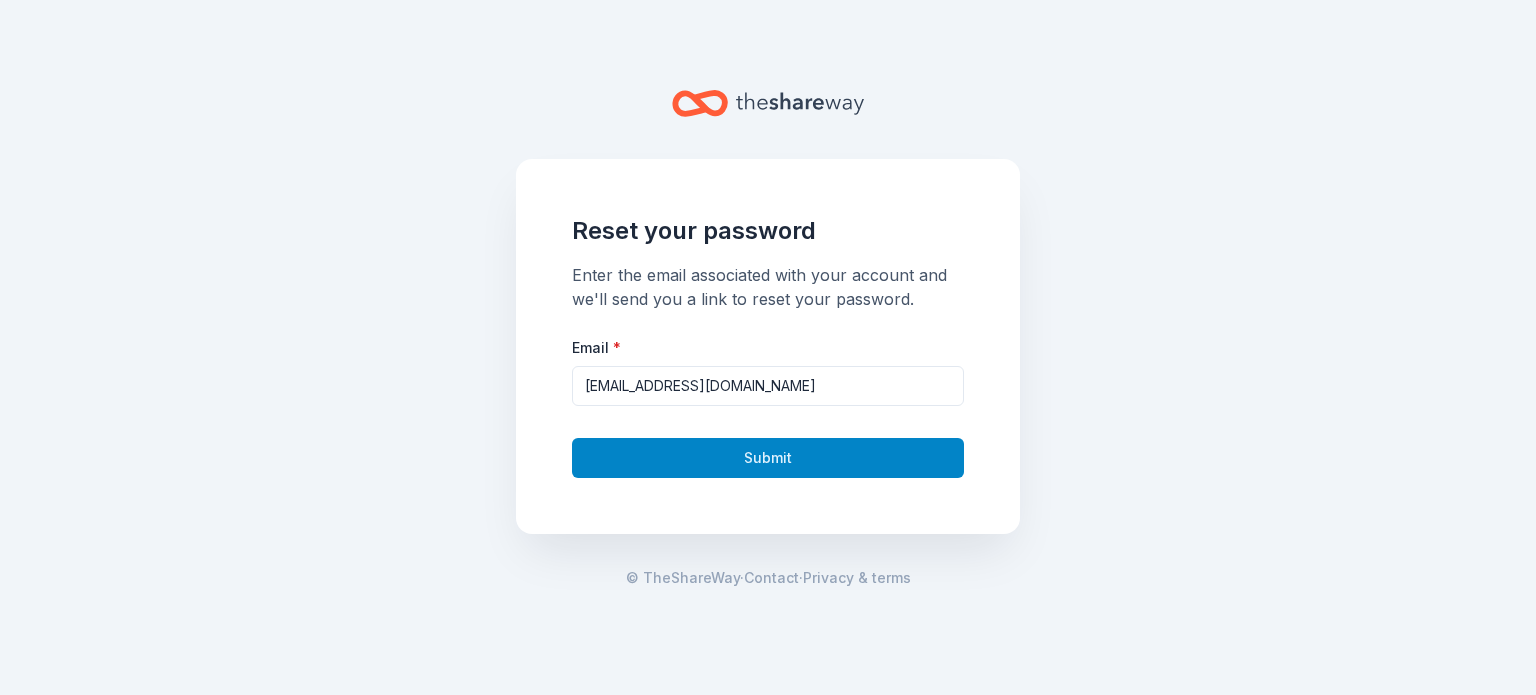 click on "Submit" at bounding box center [768, 458] 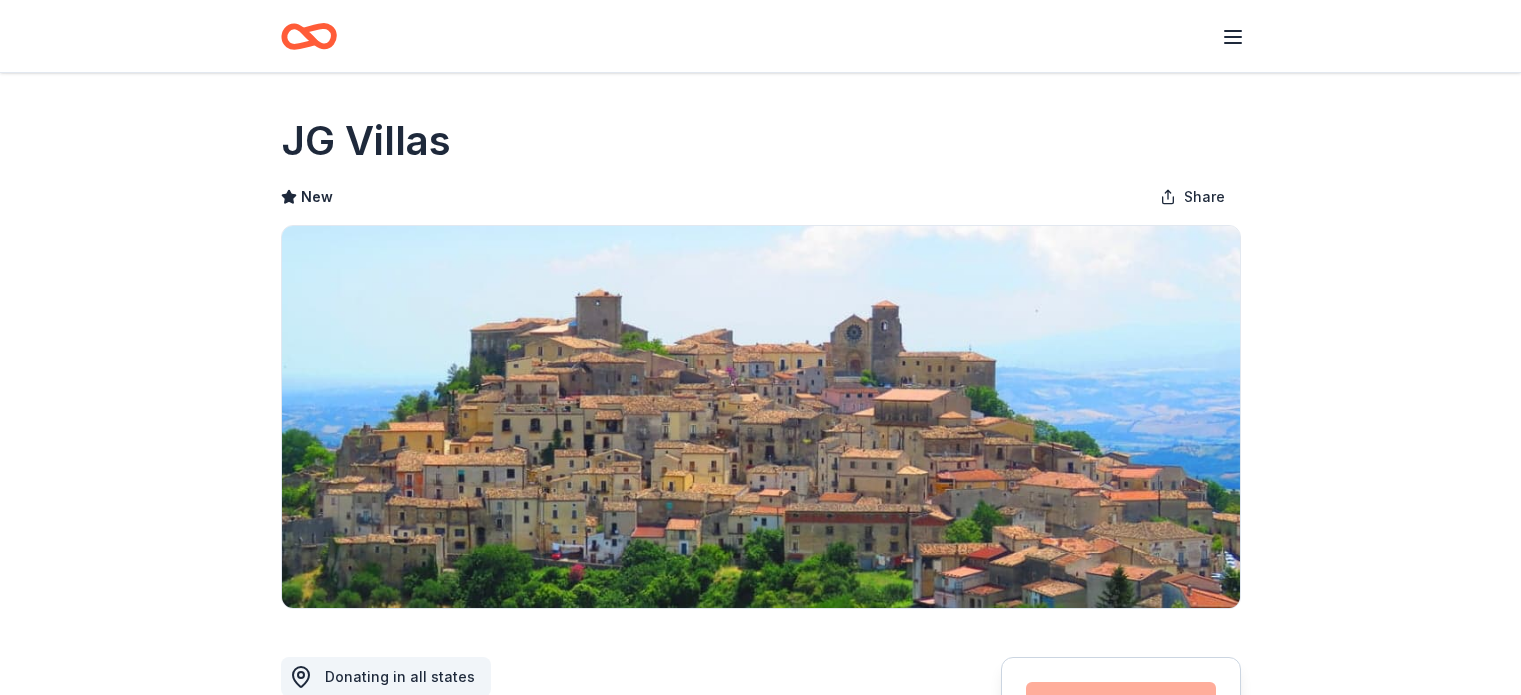 scroll, scrollTop: 0, scrollLeft: 0, axis: both 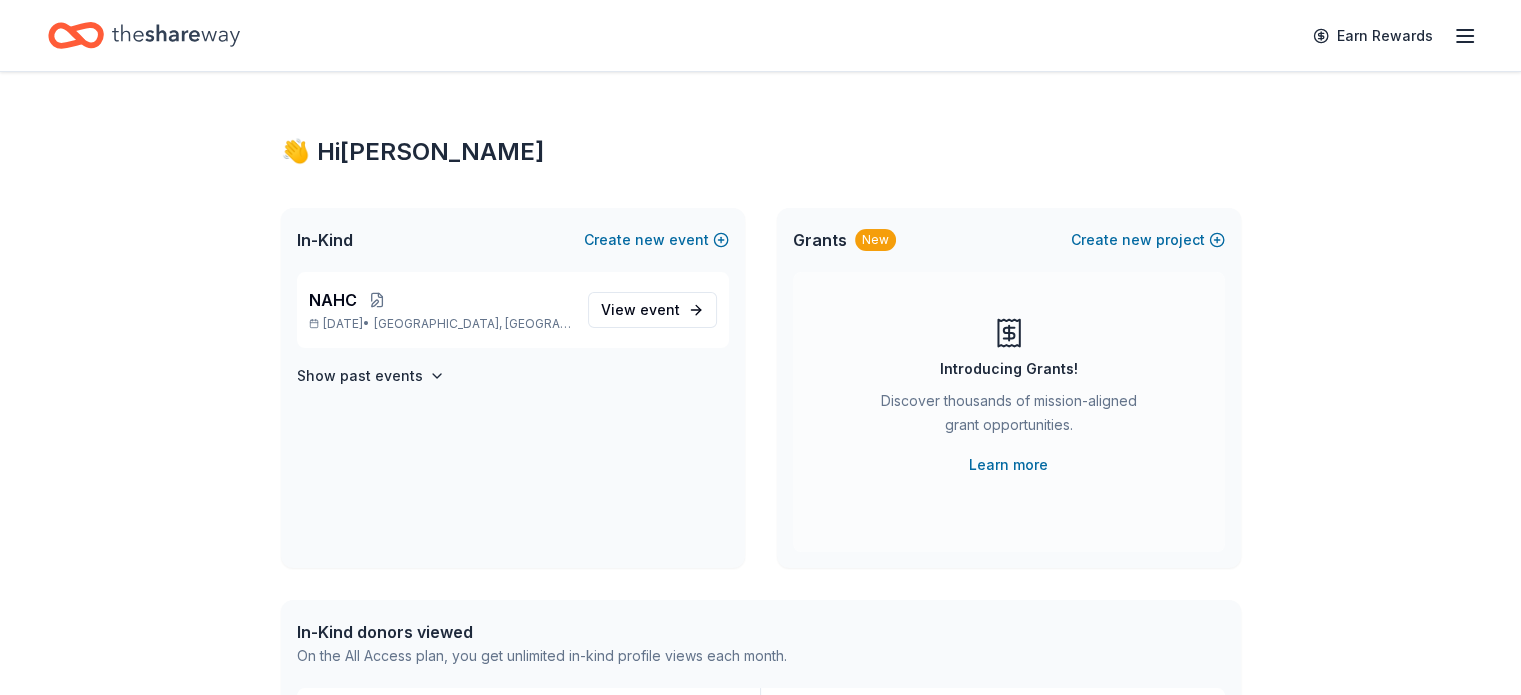 click on "Earn Rewards" at bounding box center [760, 35] 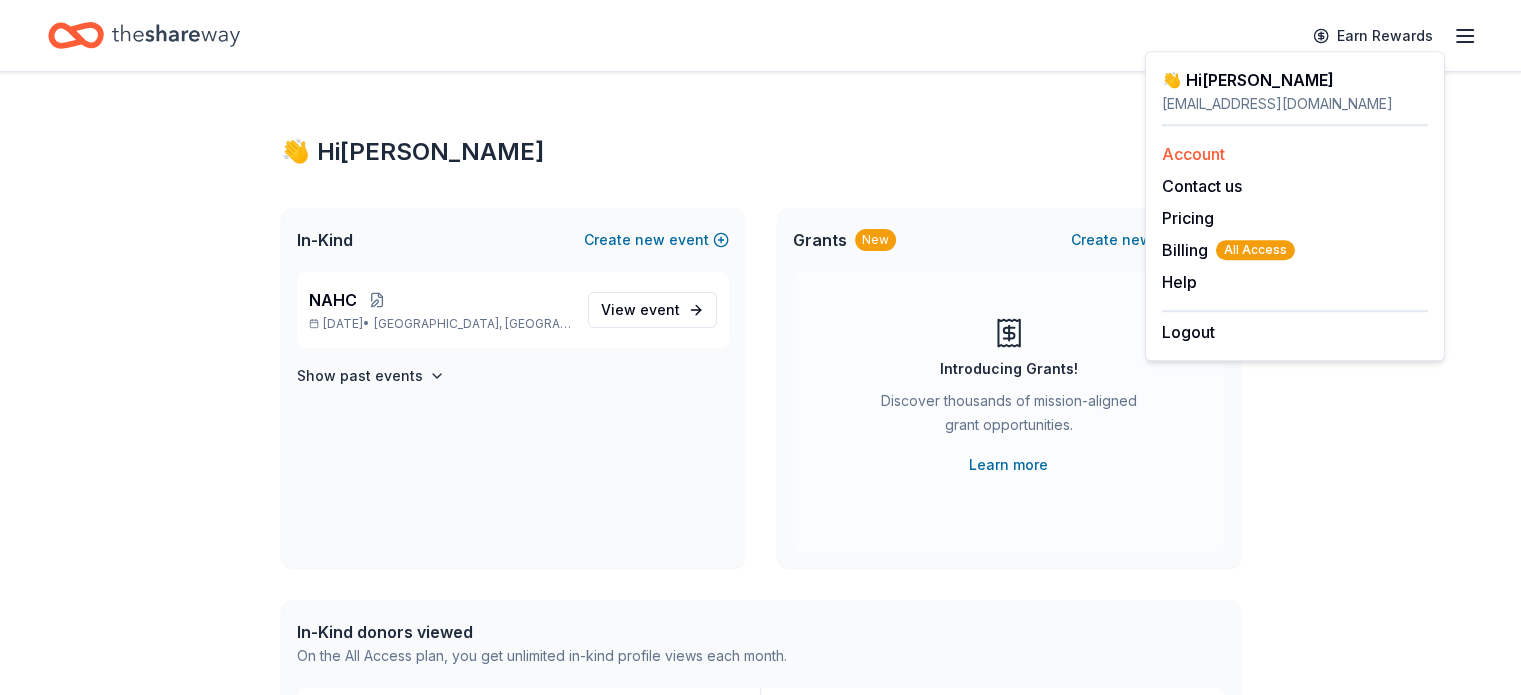 click on "Account" at bounding box center (1193, 154) 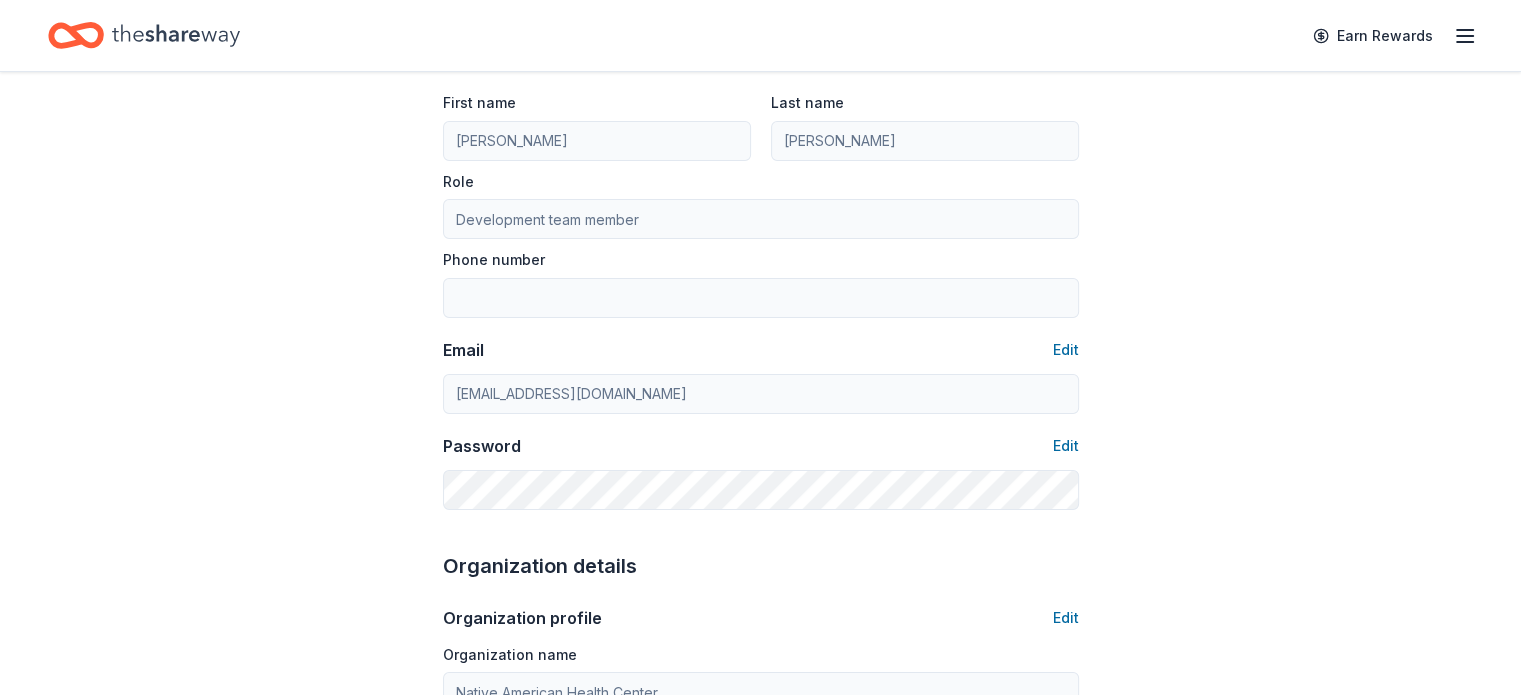 scroll, scrollTop: 171, scrollLeft: 0, axis: vertical 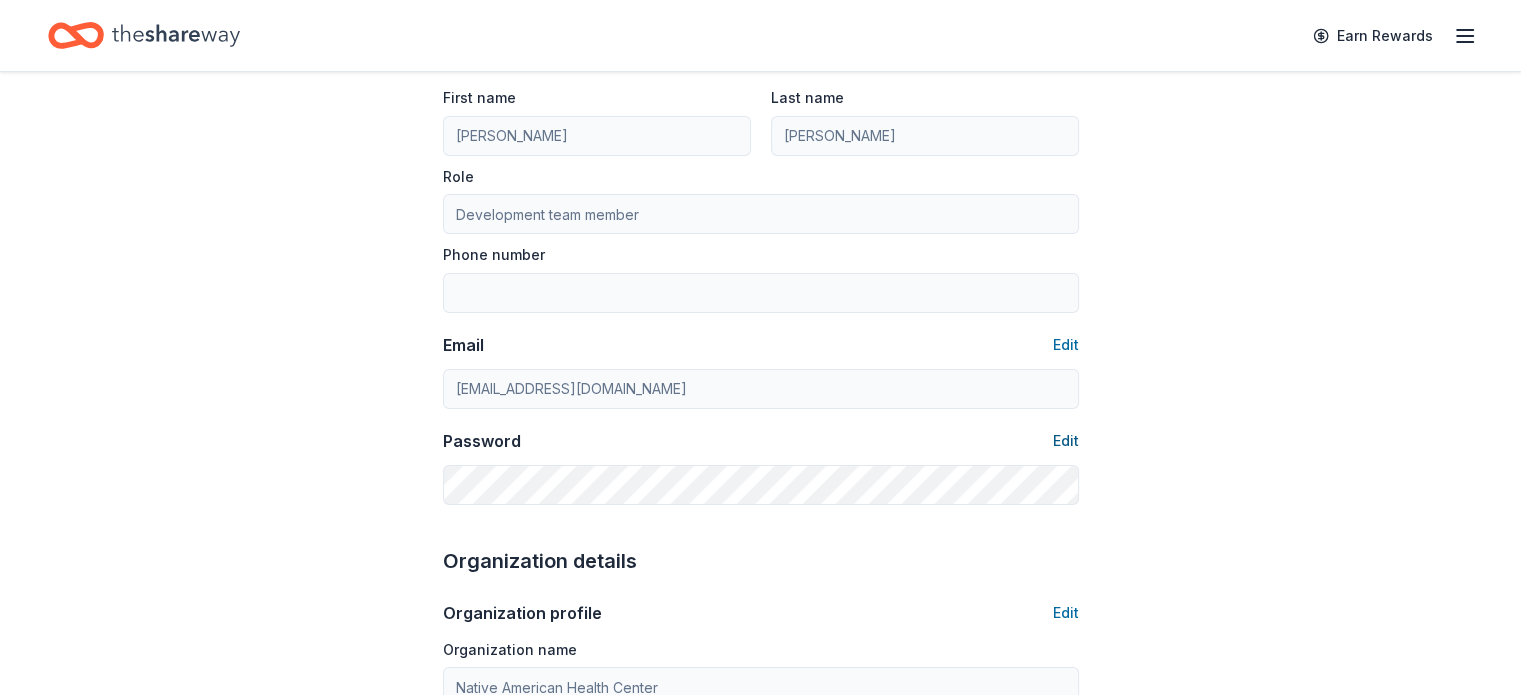 click on "Edit" at bounding box center (1066, 441) 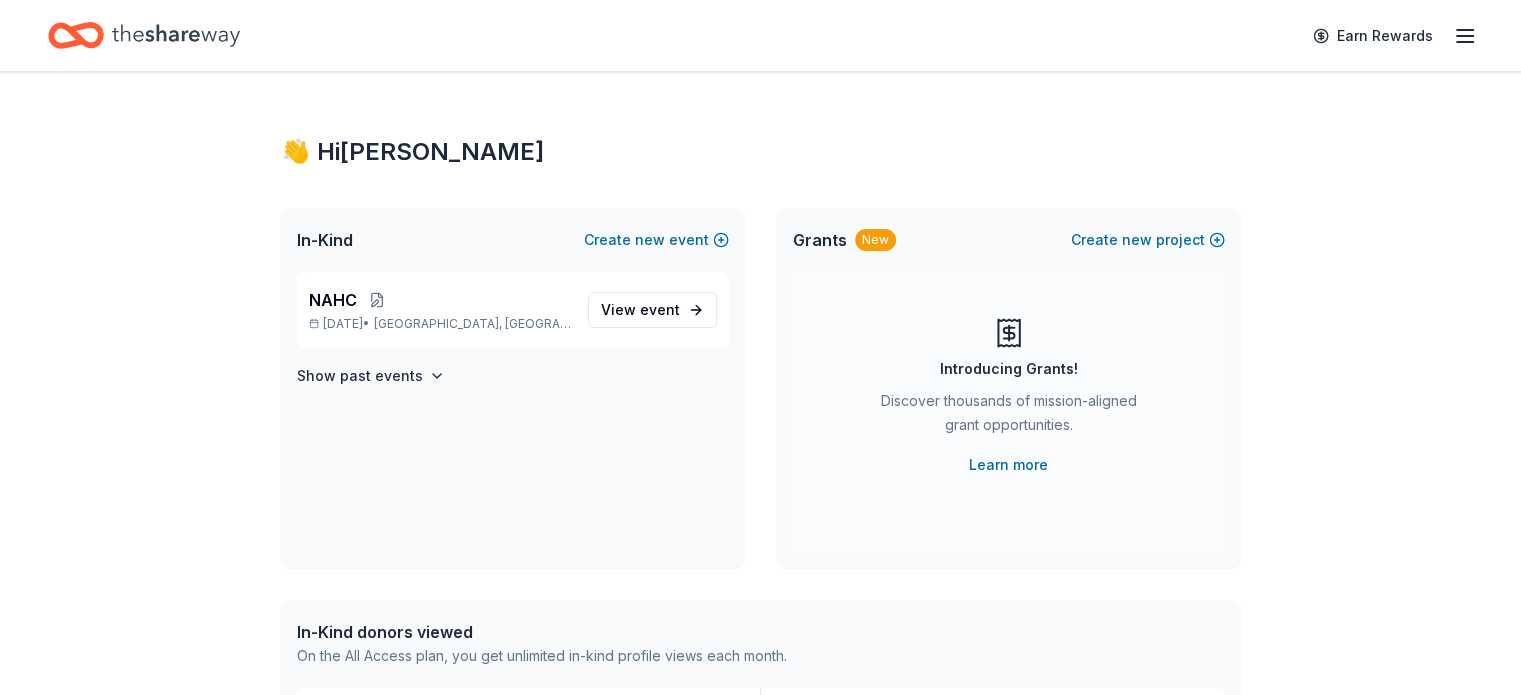 click on "Earn Rewards" at bounding box center (760, 35) 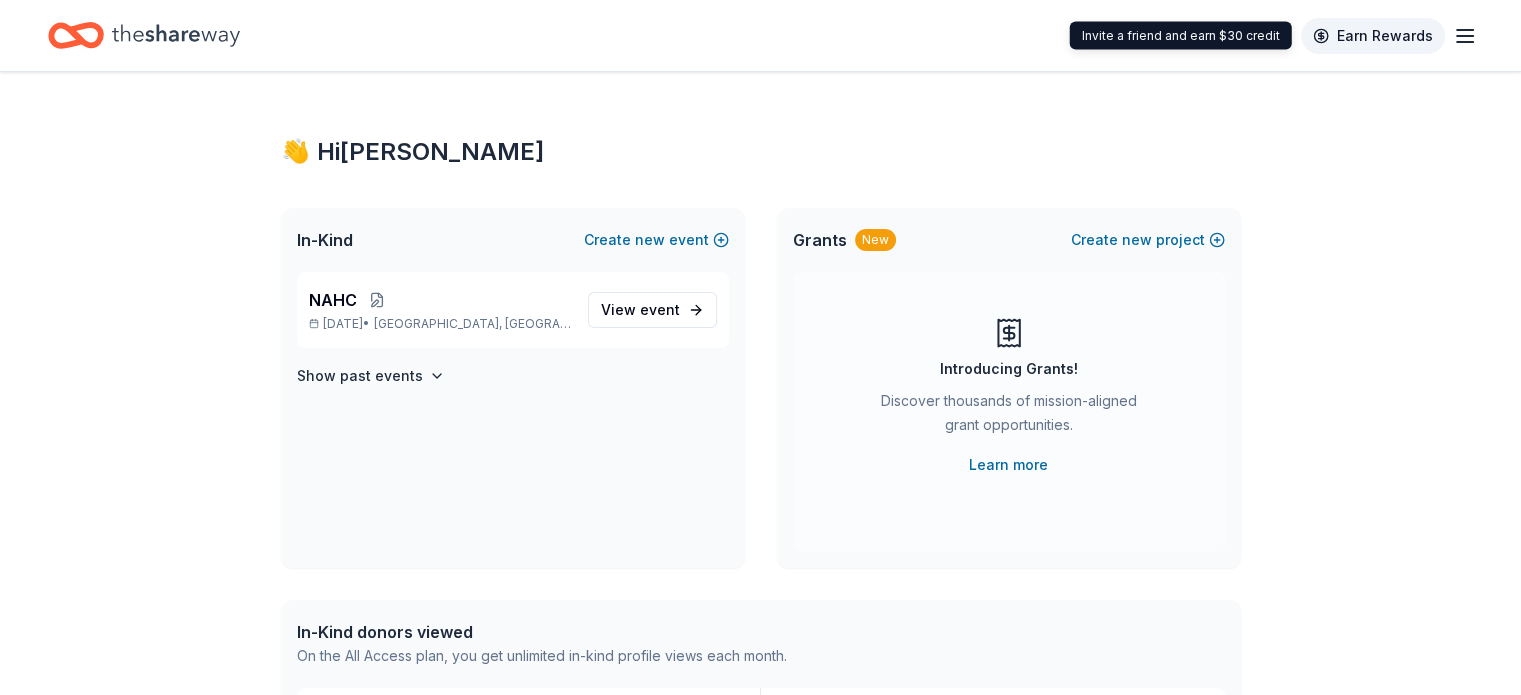 click on "Earn Rewards" at bounding box center (1373, 36) 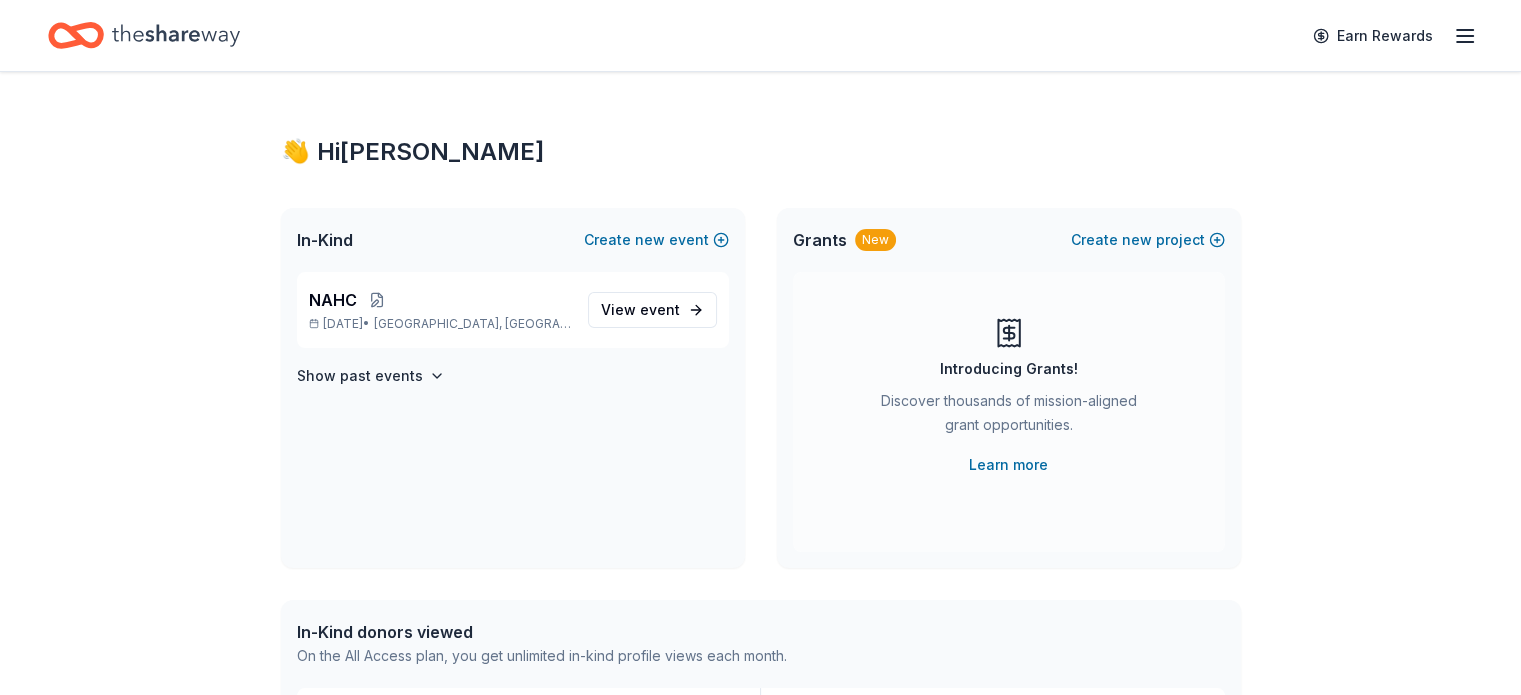 click 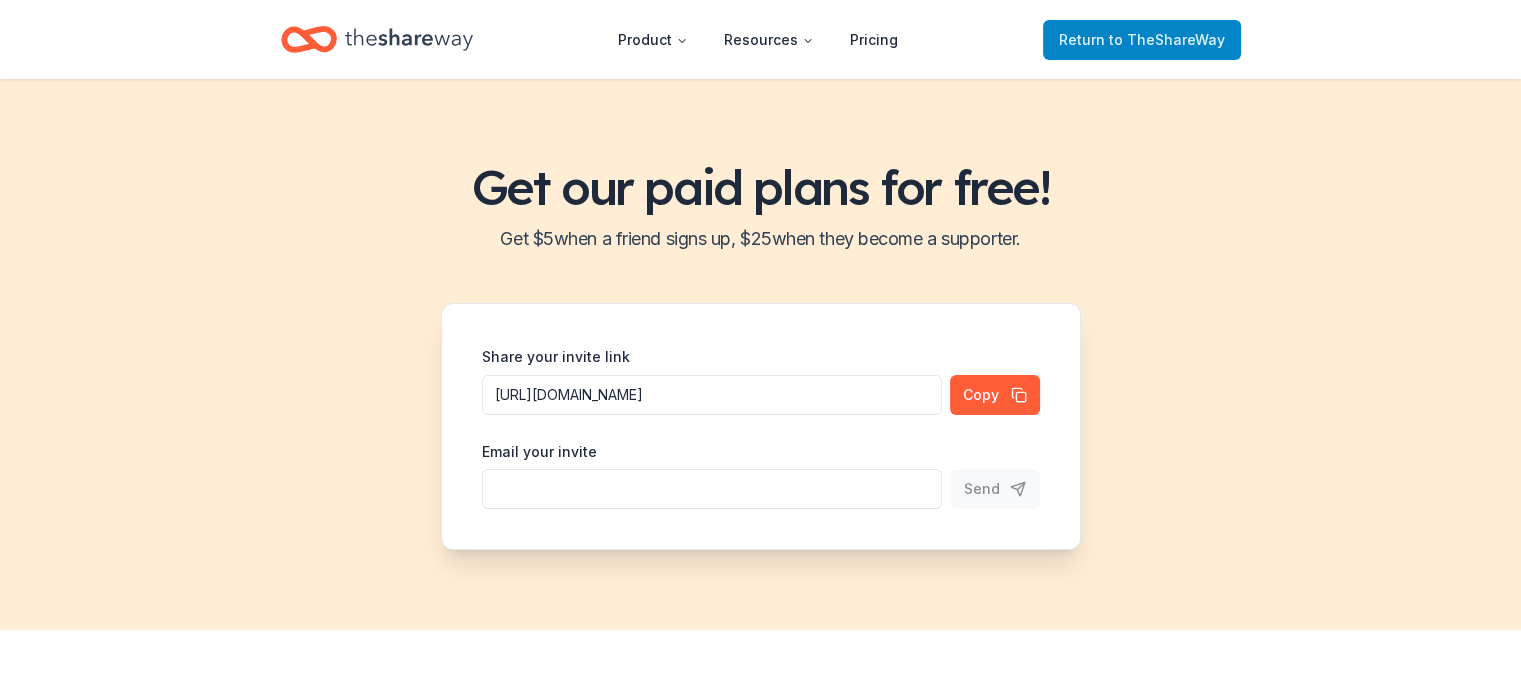 click on "Return to TheShareWay" at bounding box center [1142, 40] 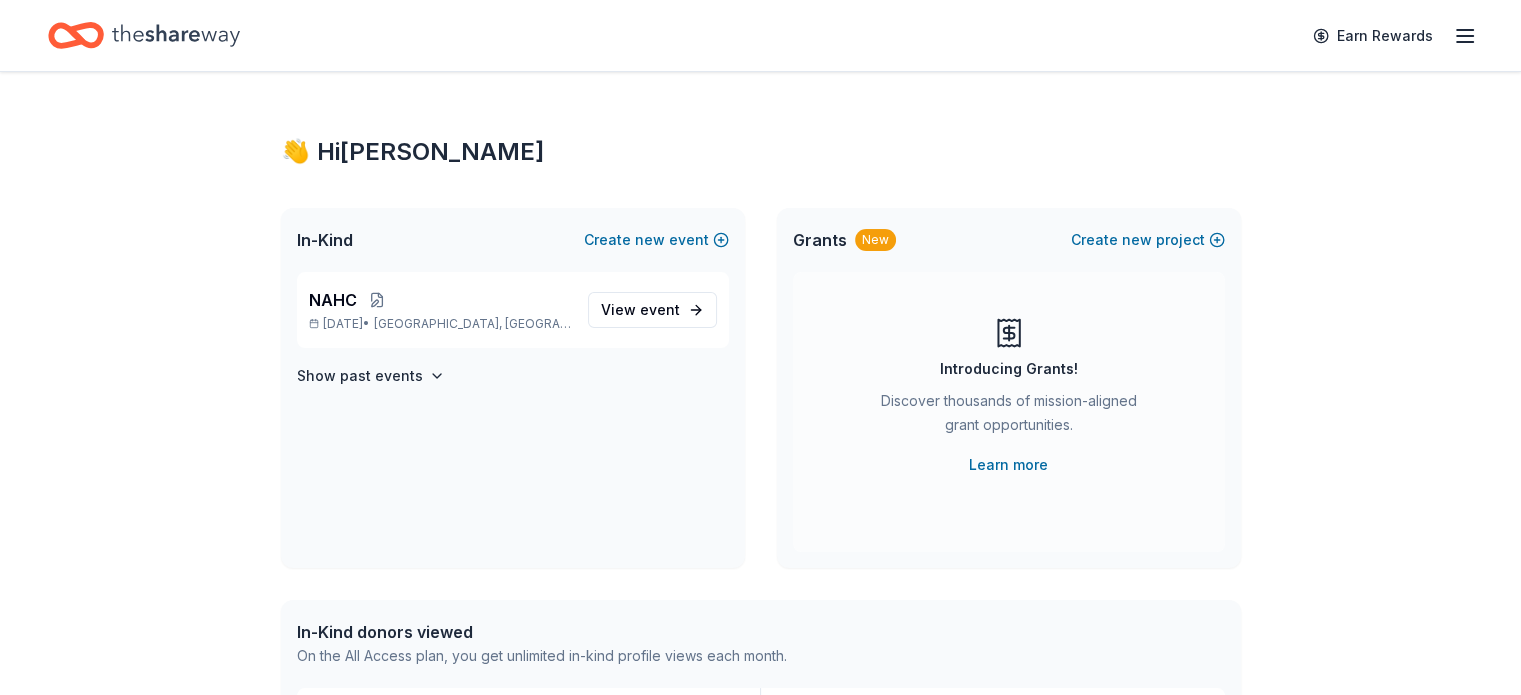click on "Earn Rewards" at bounding box center (1389, 35) 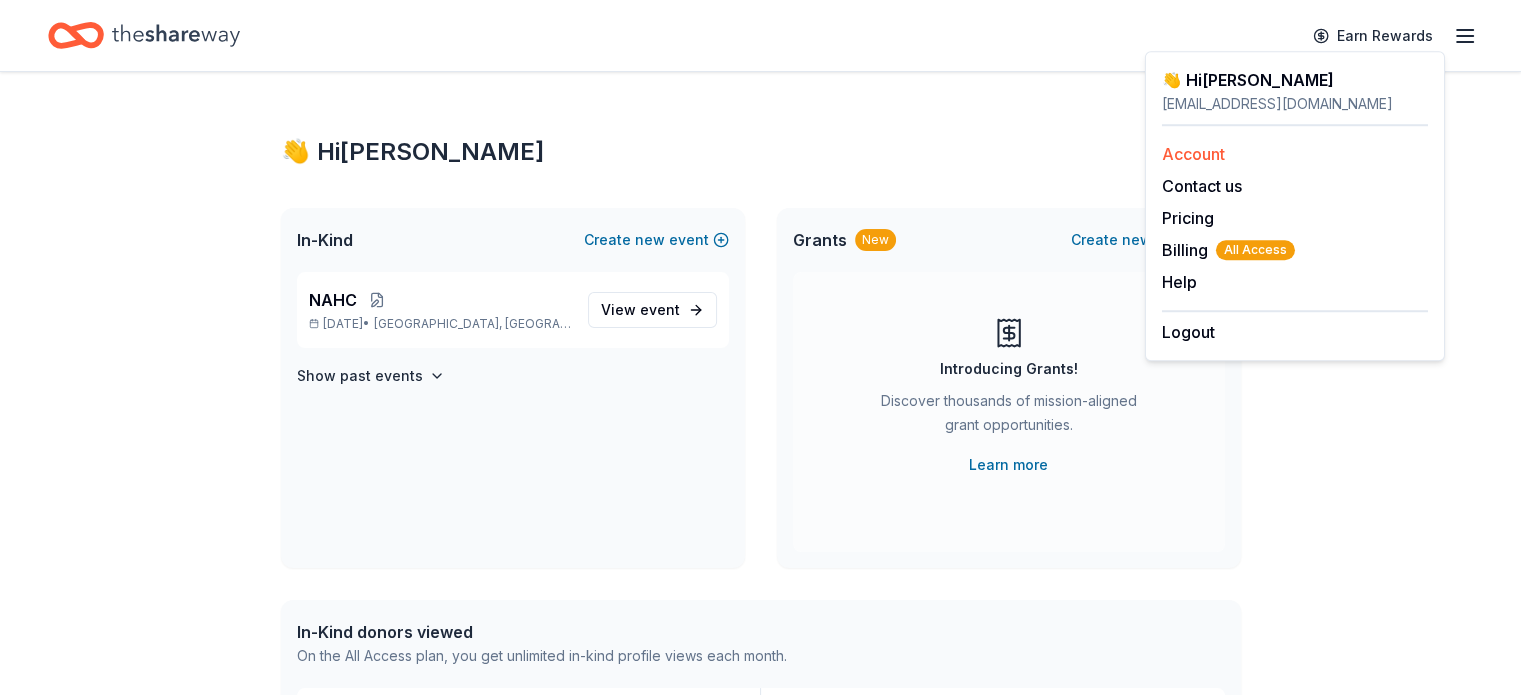click on "Account" at bounding box center [1193, 154] 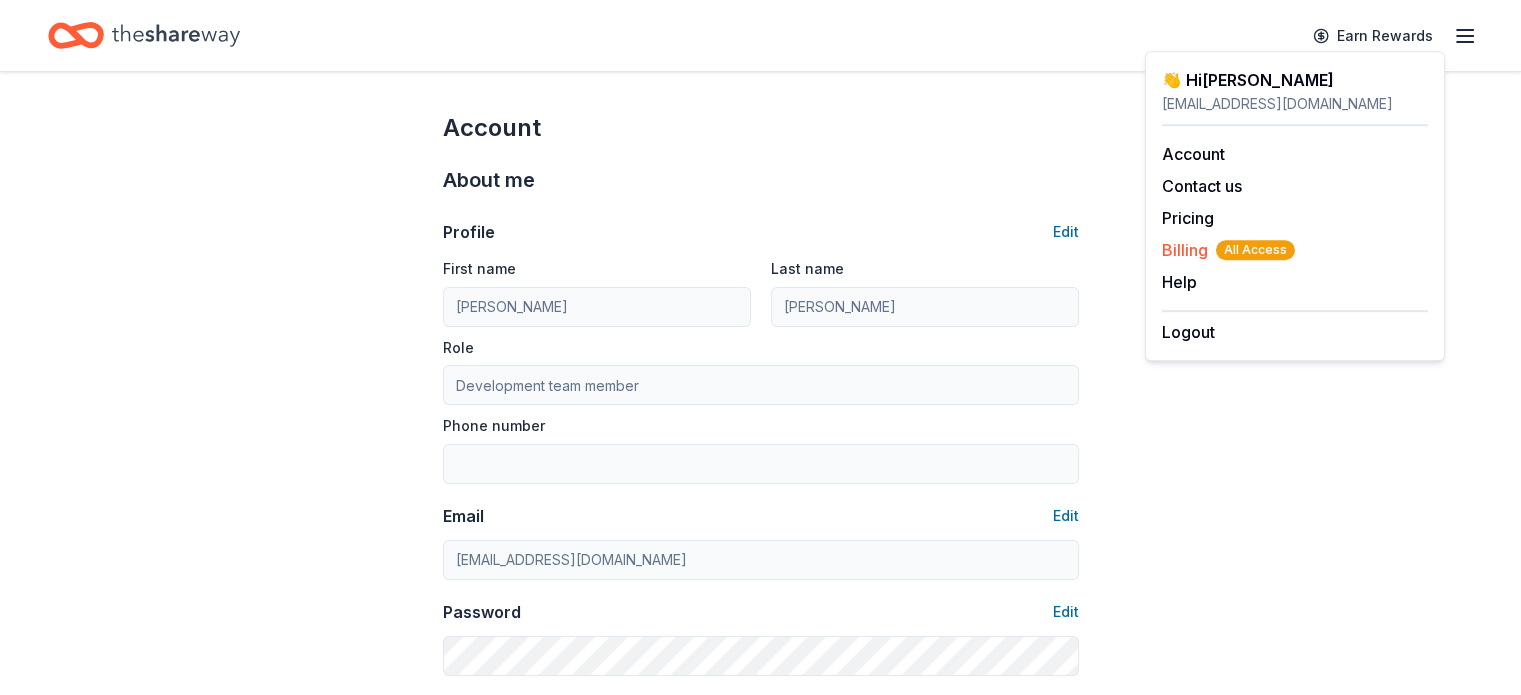 click on "All Access" at bounding box center [1255, 250] 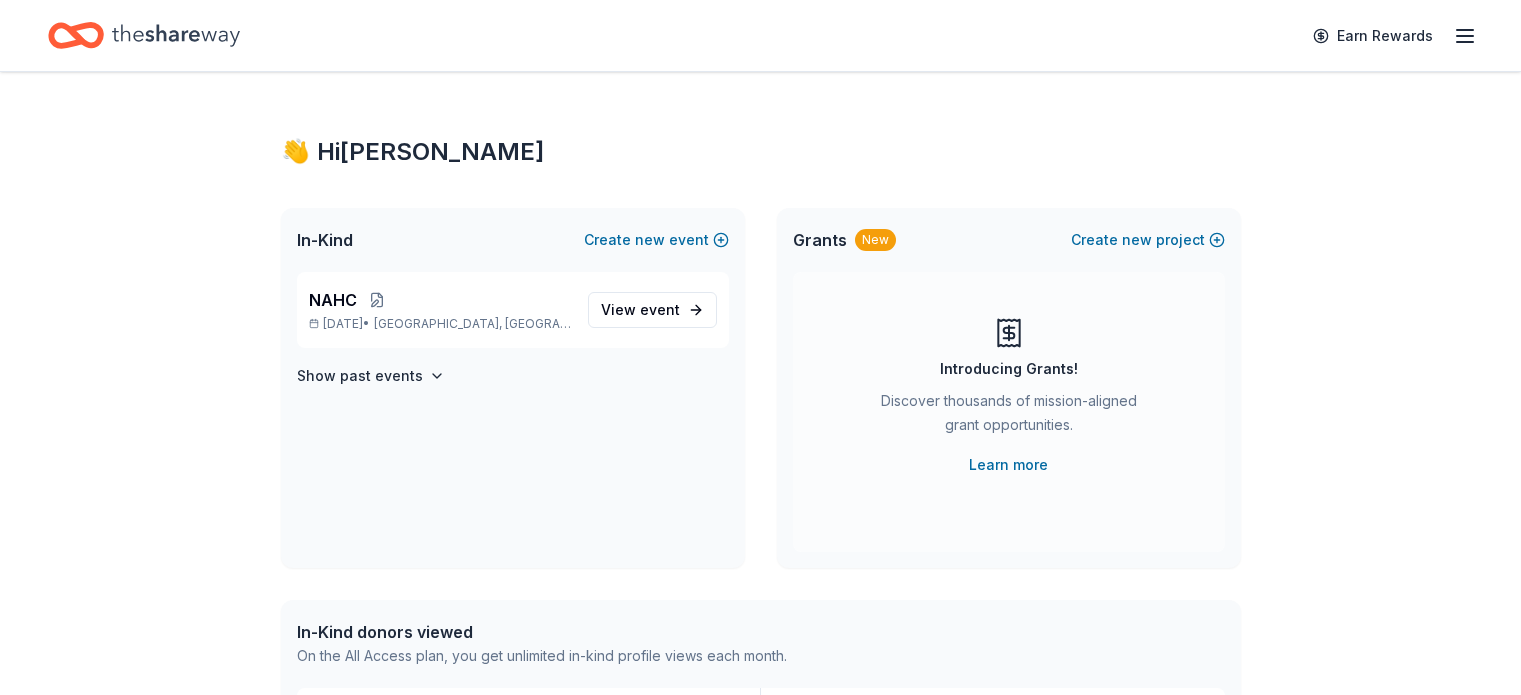 scroll, scrollTop: 0, scrollLeft: 0, axis: both 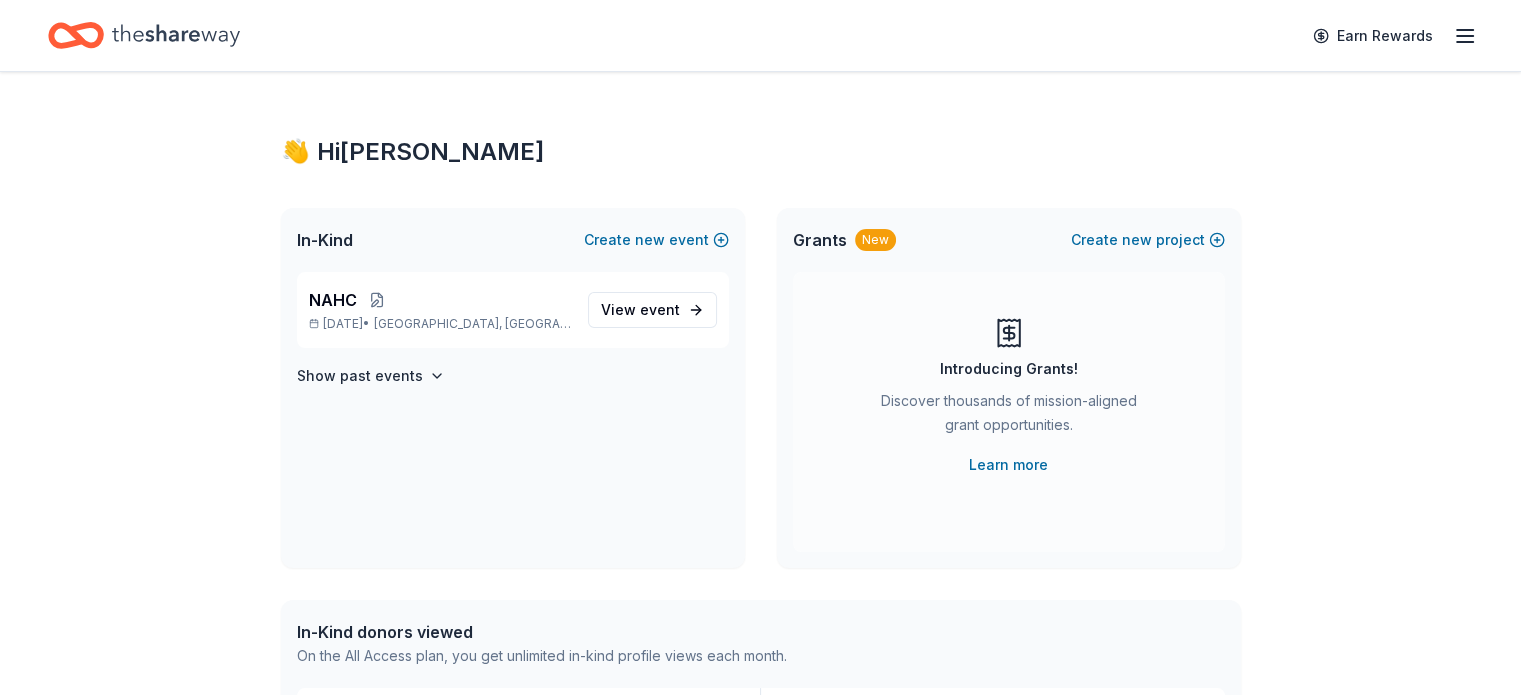 click 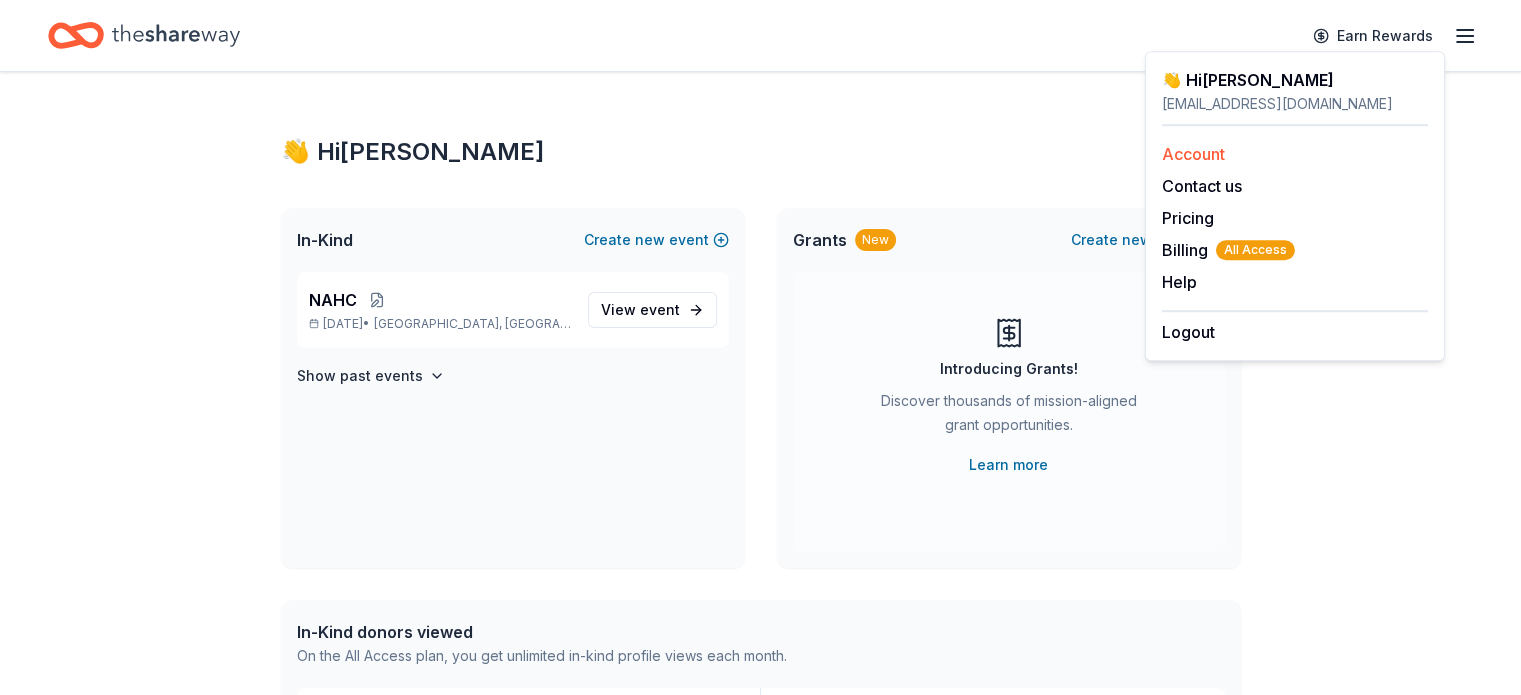 click on "Account" at bounding box center [1193, 154] 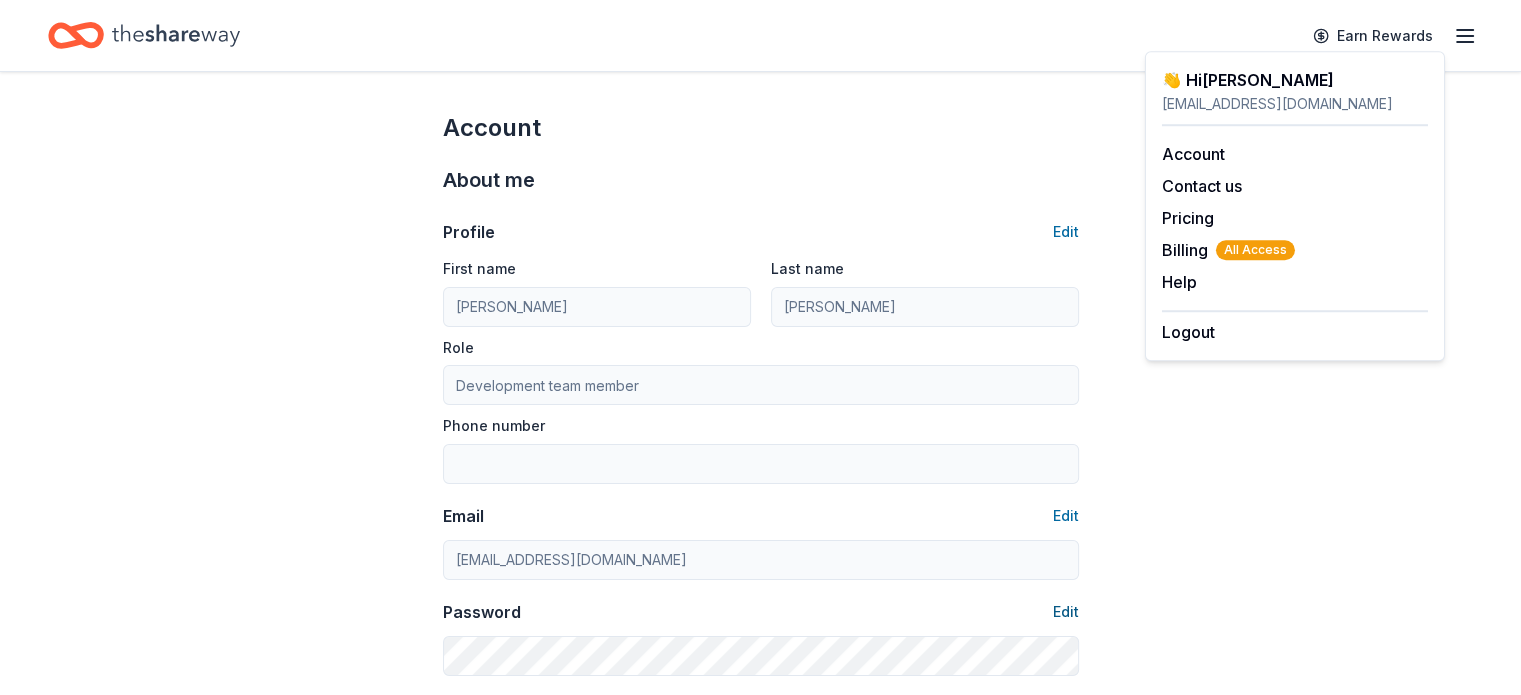 click on "Edit" at bounding box center [1066, 612] 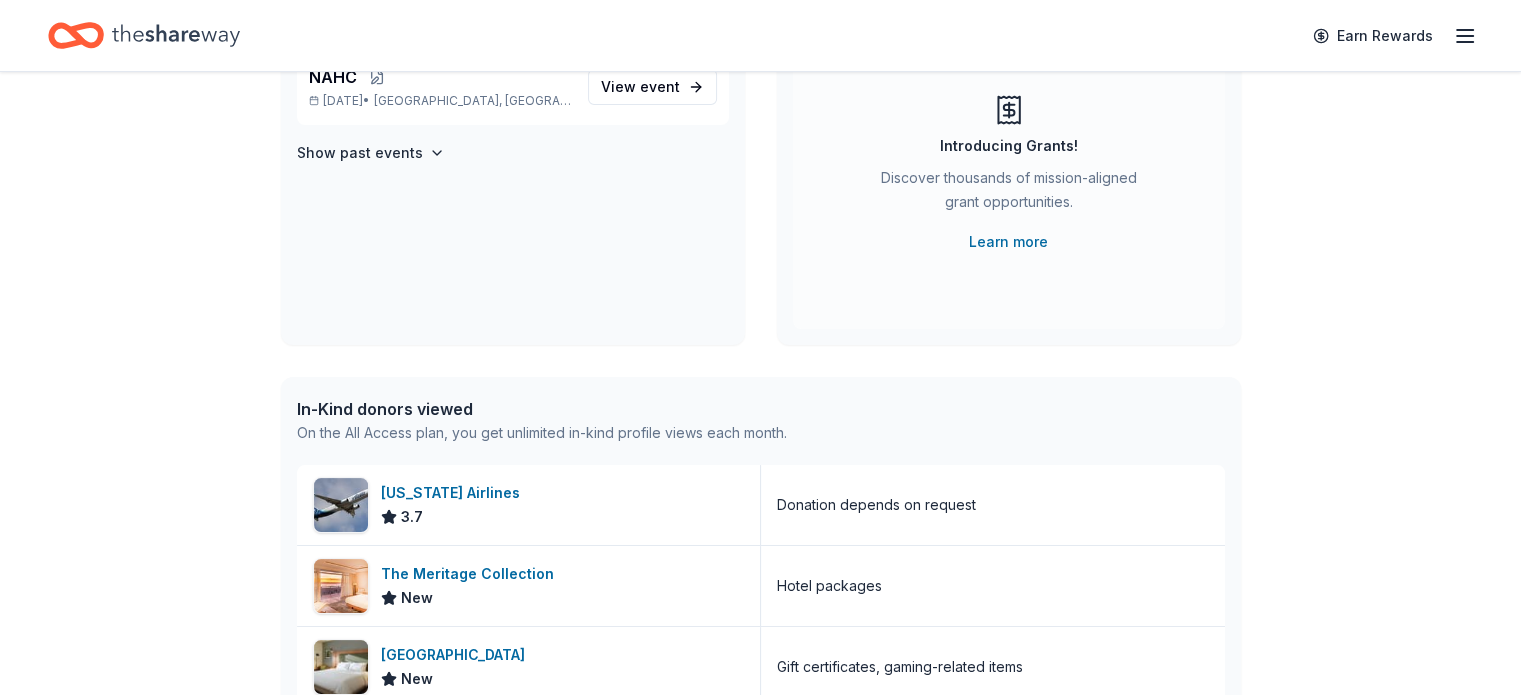 scroll, scrollTop: 0, scrollLeft: 0, axis: both 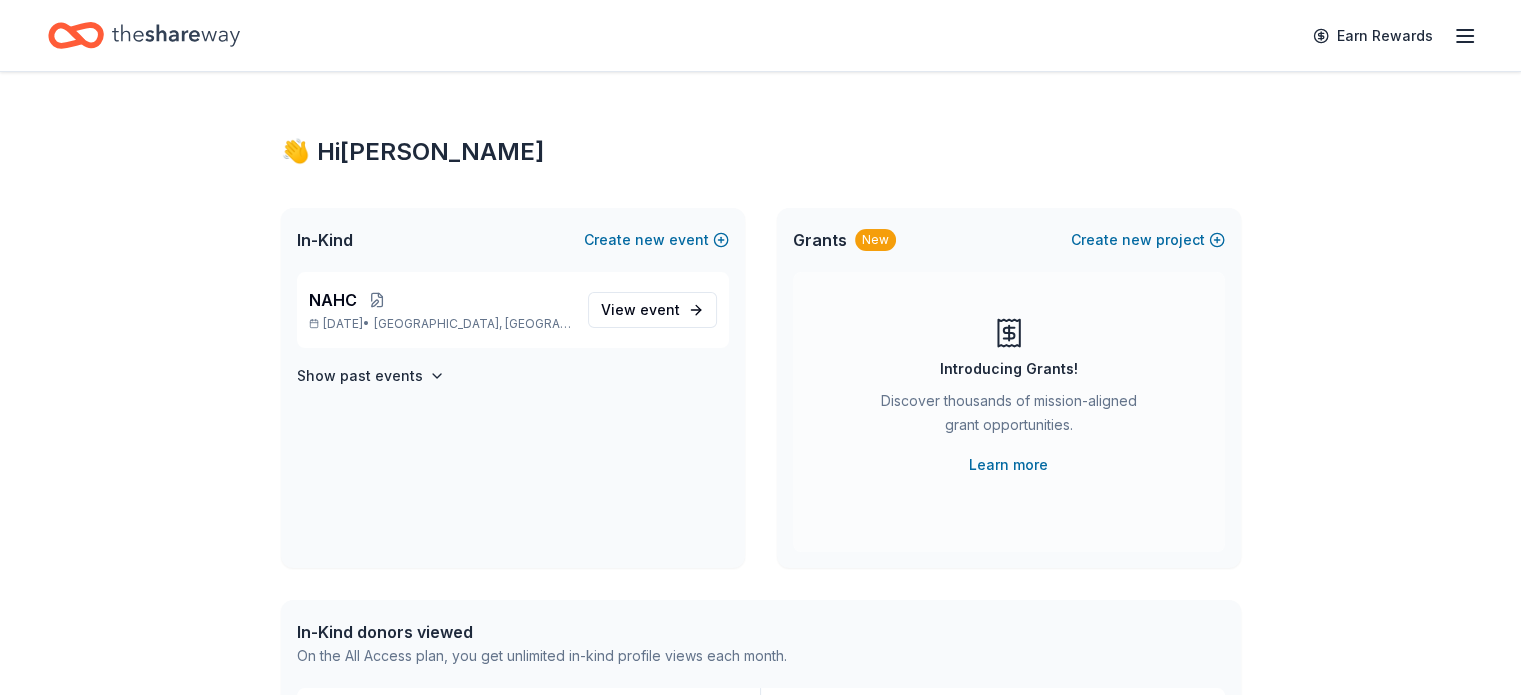 click on "Earn Rewards" at bounding box center [760, 35] 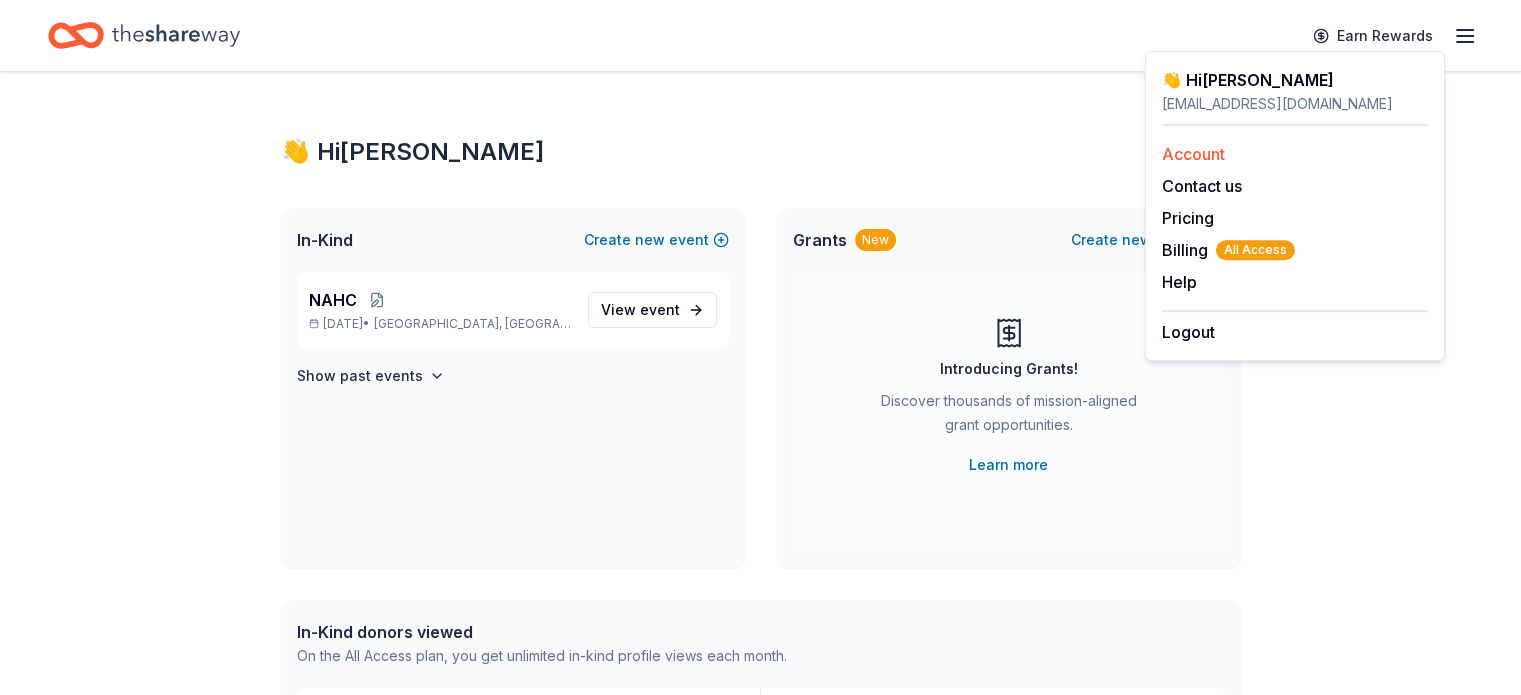 click on "Account" at bounding box center [1193, 154] 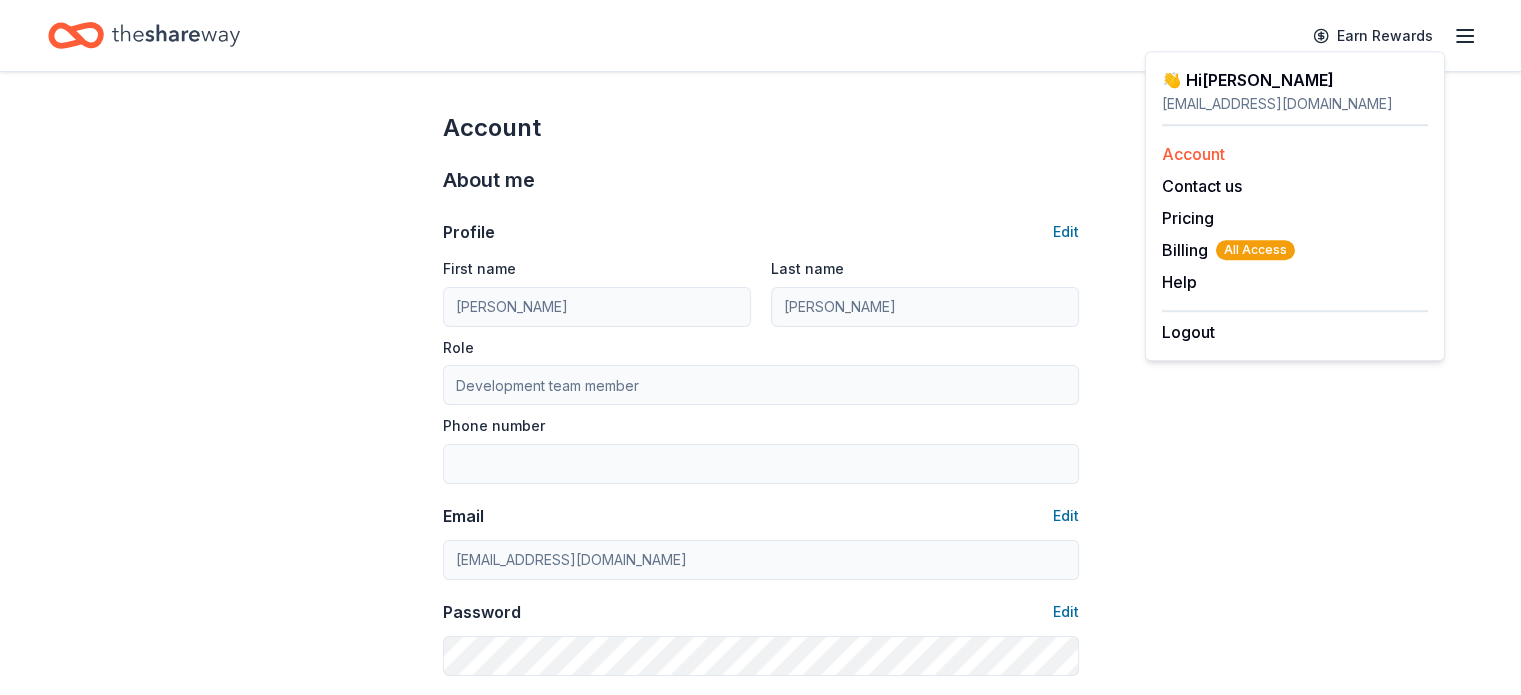 click on "Account" at bounding box center (1193, 154) 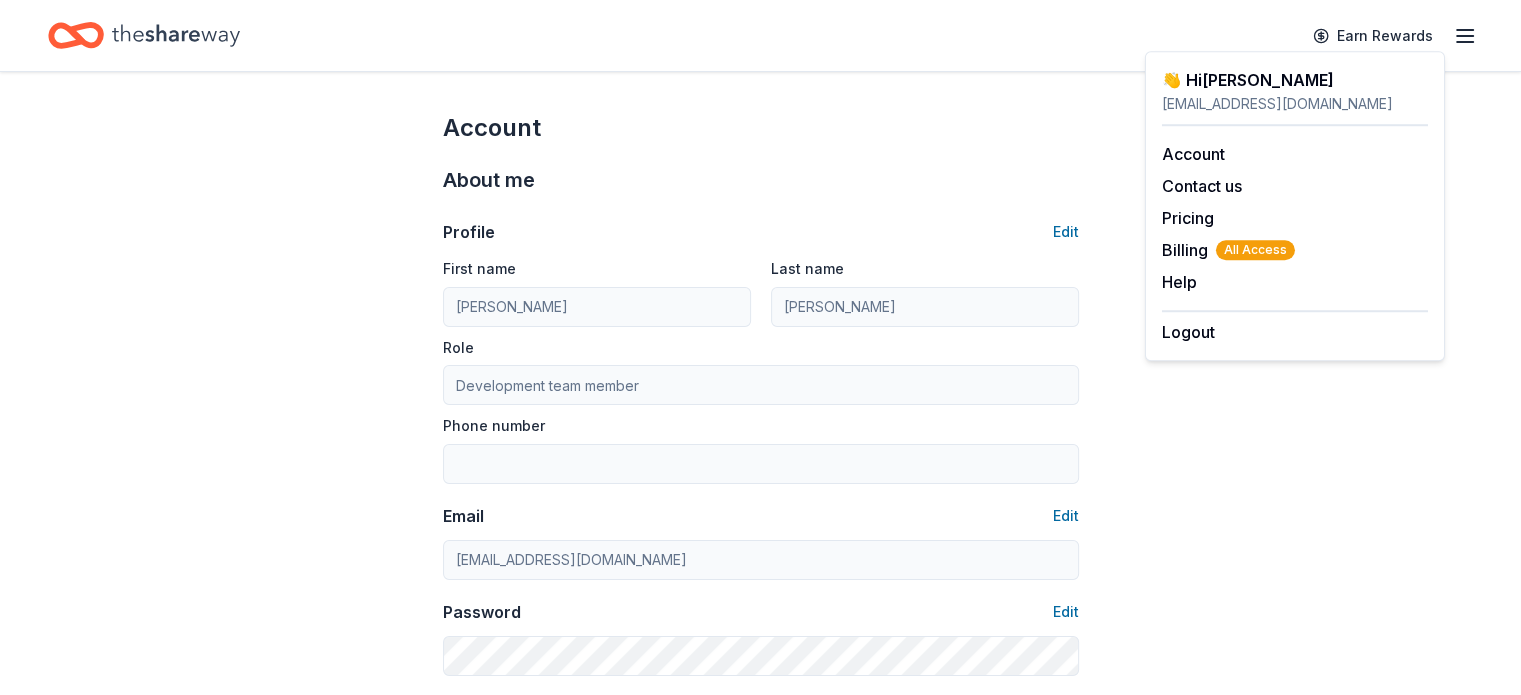 click on "Account About me Profile Edit First name [PERSON_NAME] Last name [PERSON_NAME] Role Development team member Phone number Email Edit [EMAIL_ADDRESS][DOMAIN_NAME] Password Edit Organization details Organization profile Edit Organization name Native American Health Center ZIP code 94601 Website [DOMAIN_NAME] EIN Edit [US_EMPLOYER_IDENTIFICATION_NUMBER] 501(c)(3) Letter Edit About your organization Edit Cause tags Select Mission statement Native American Health Center is a nonprofit organization. It is based in [GEOGRAPHIC_DATA], [GEOGRAPHIC_DATA]. It received its nonprofit status in [DATE]. Social handles Edit Instagram LinkedIn Facebook X (Twitter)" at bounding box center (760, 964) 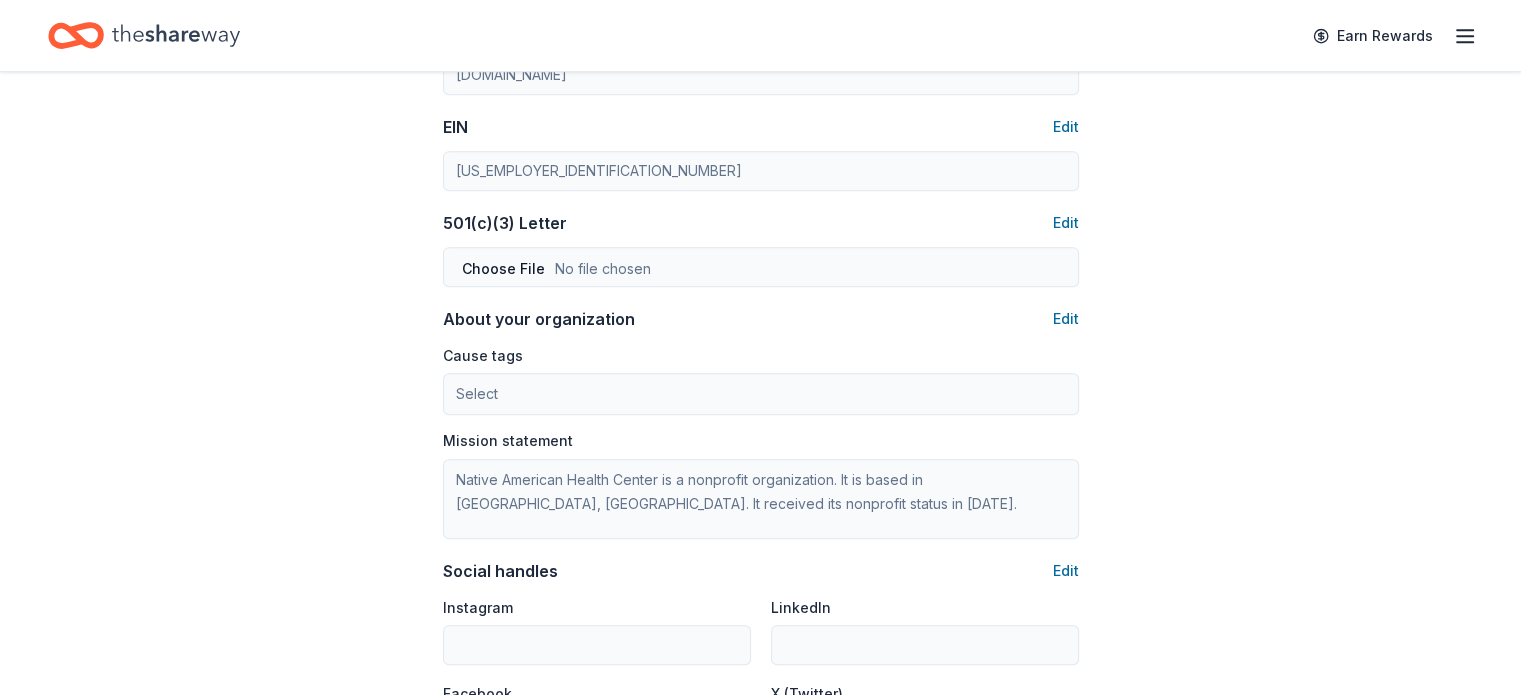 scroll, scrollTop: 947, scrollLeft: 0, axis: vertical 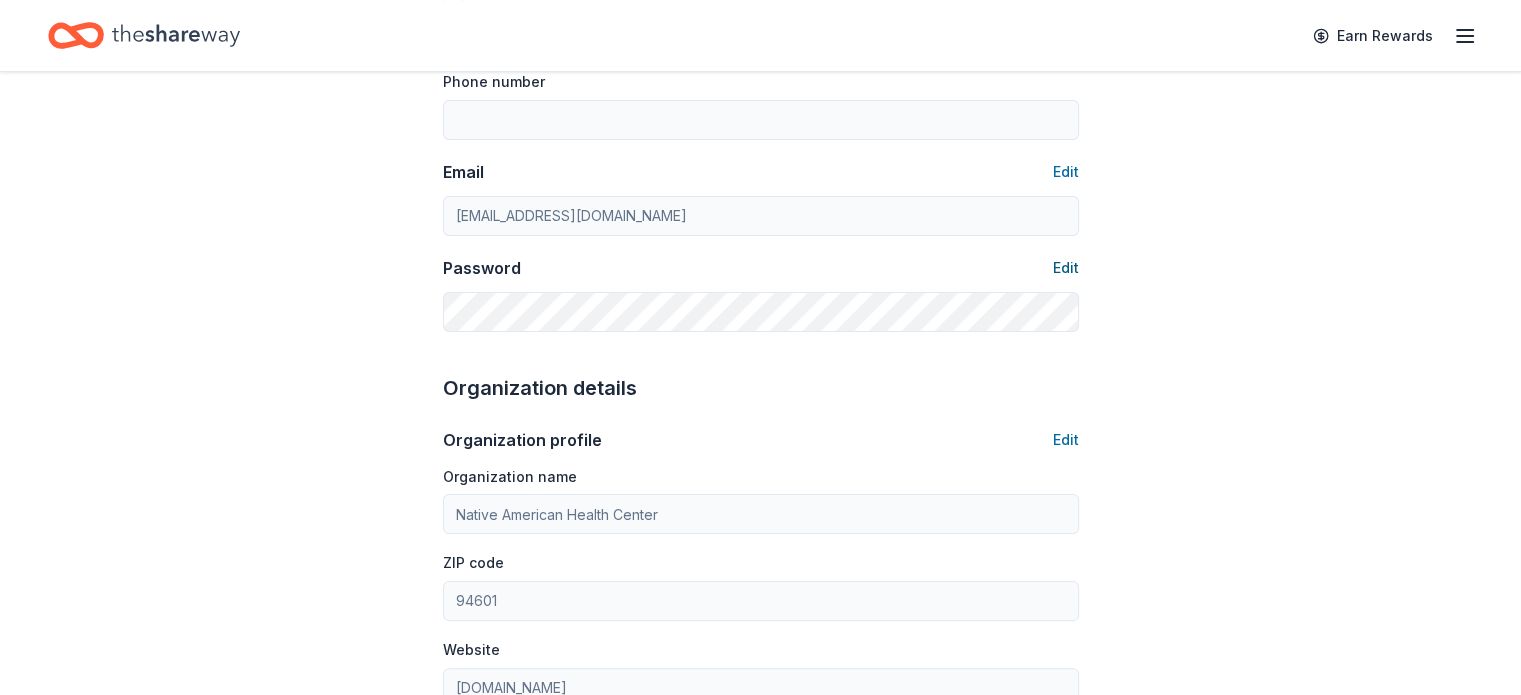 click on "Edit" at bounding box center [1066, 268] 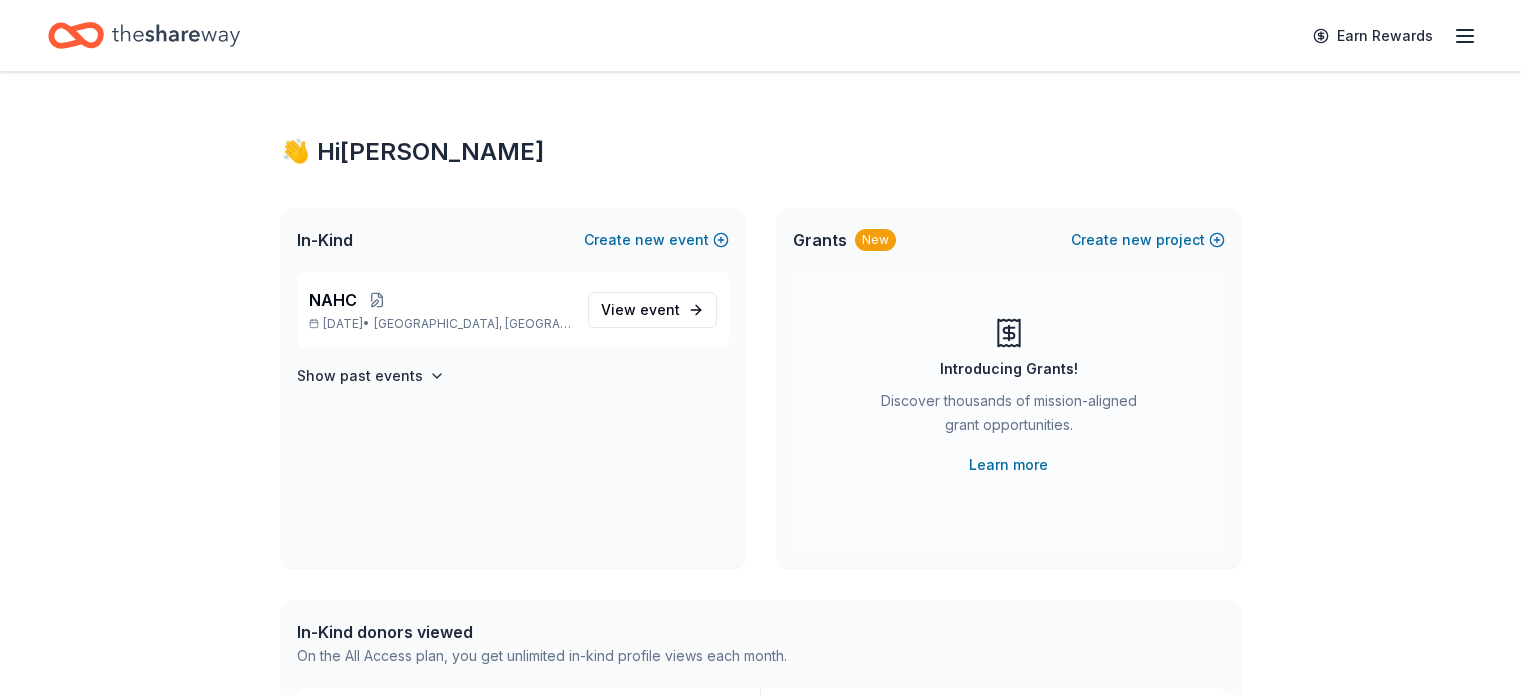 scroll, scrollTop: 0, scrollLeft: 0, axis: both 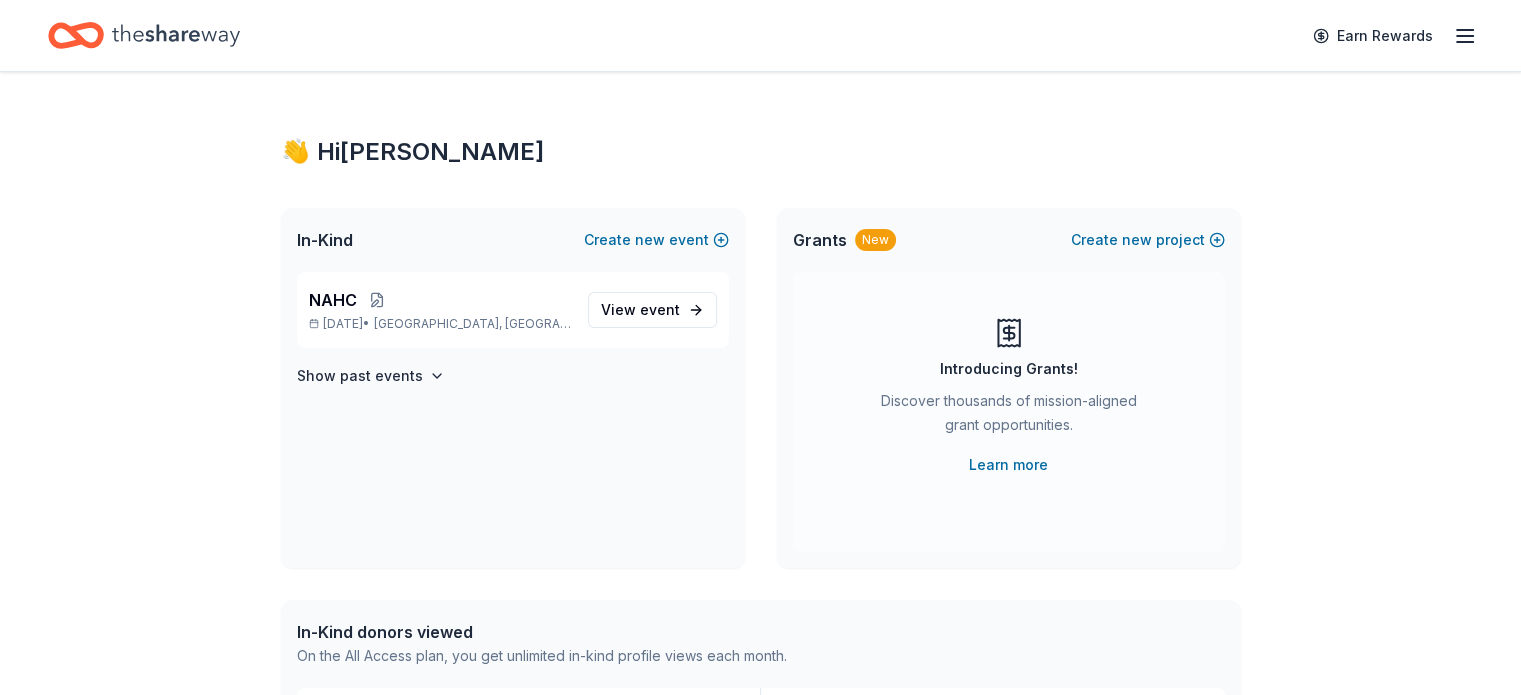 click 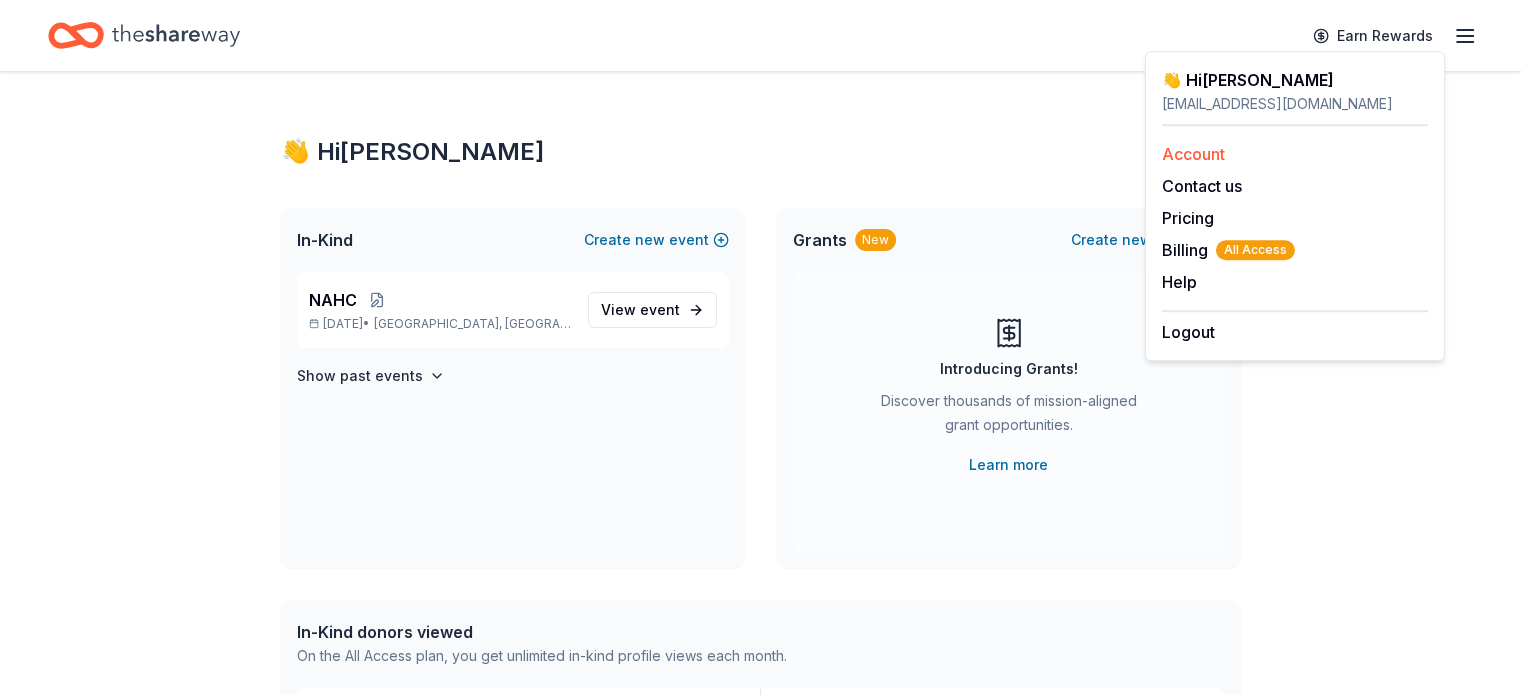 click on "Account" at bounding box center [1193, 154] 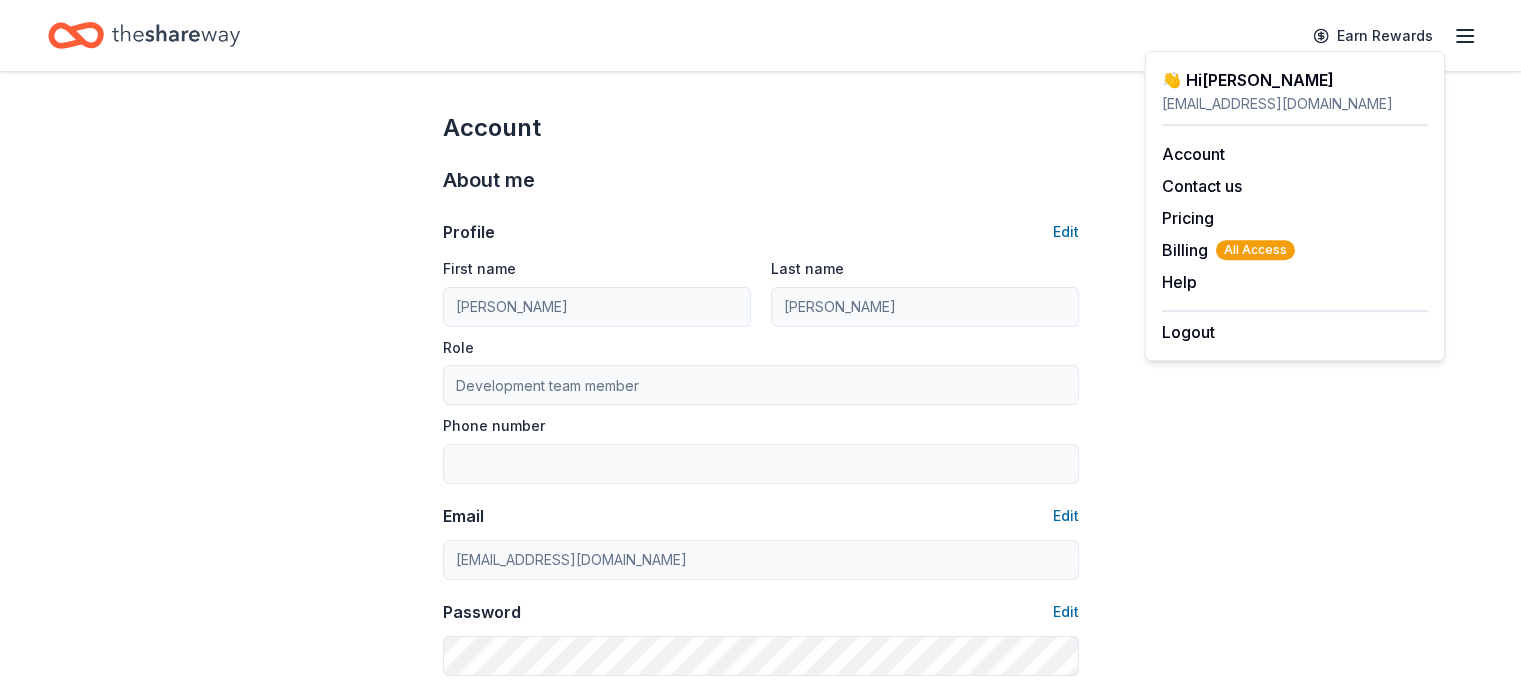 click on "Account About me Profile Edit First name [PERSON_NAME] Last name [PERSON_NAME] Role Development team member Phone number Email Edit [EMAIL_ADDRESS][DOMAIN_NAME] Password Edit Organization details Organization profile Edit Organization name Native American Health Center ZIP code 94601 Website [DOMAIN_NAME] EIN Edit [US_EMPLOYER_IDENTIFICATION_NUMBER] 501(c)(3) Letter Edit About your organization Edit Cause tags Select Mission statement Native American Health Center is a nonprofit organization. It is based in [GEOGRAPHIC_DATA], [GEOGRAPHIC_DATA]. It received its nonprofit status in [DATE]. Social handles Edit Instagram LinkedIn Facebook X (Twitter)" at bounding box center [760, 964] 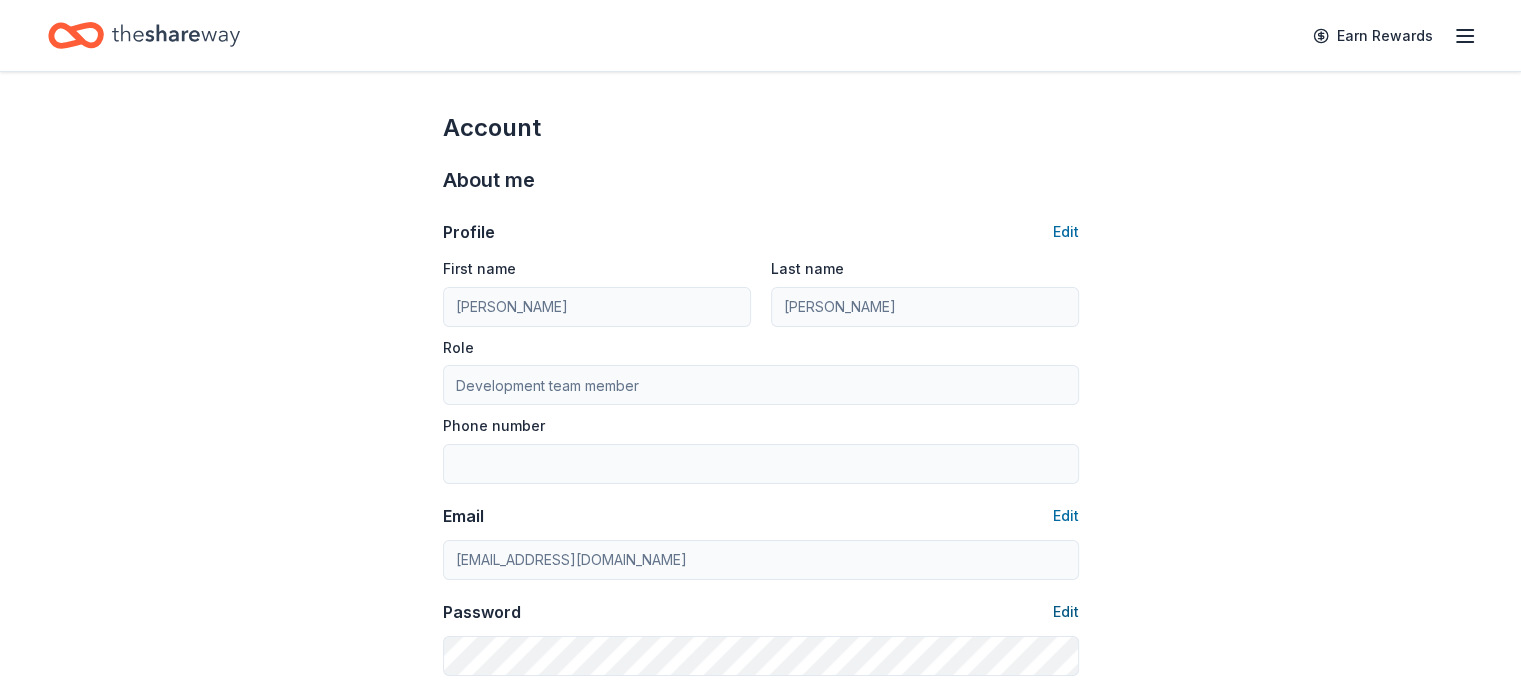 click on "Edit" at bounding box center [1066, 612] 